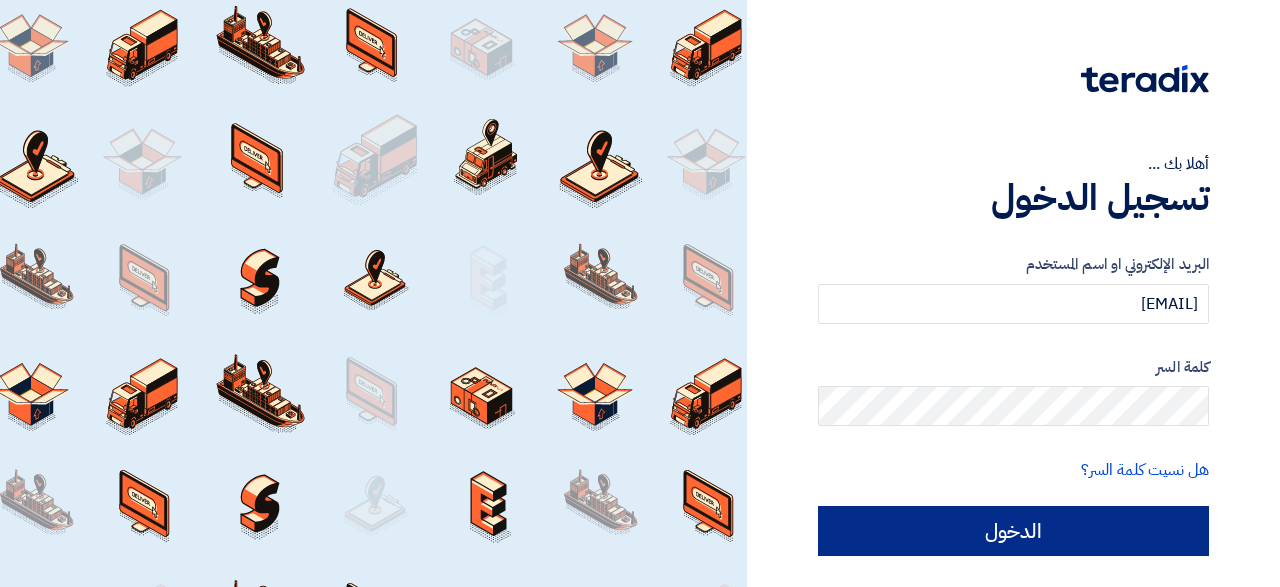 scroll, scrollTop: 0, scrollLeft: 0, axis: both 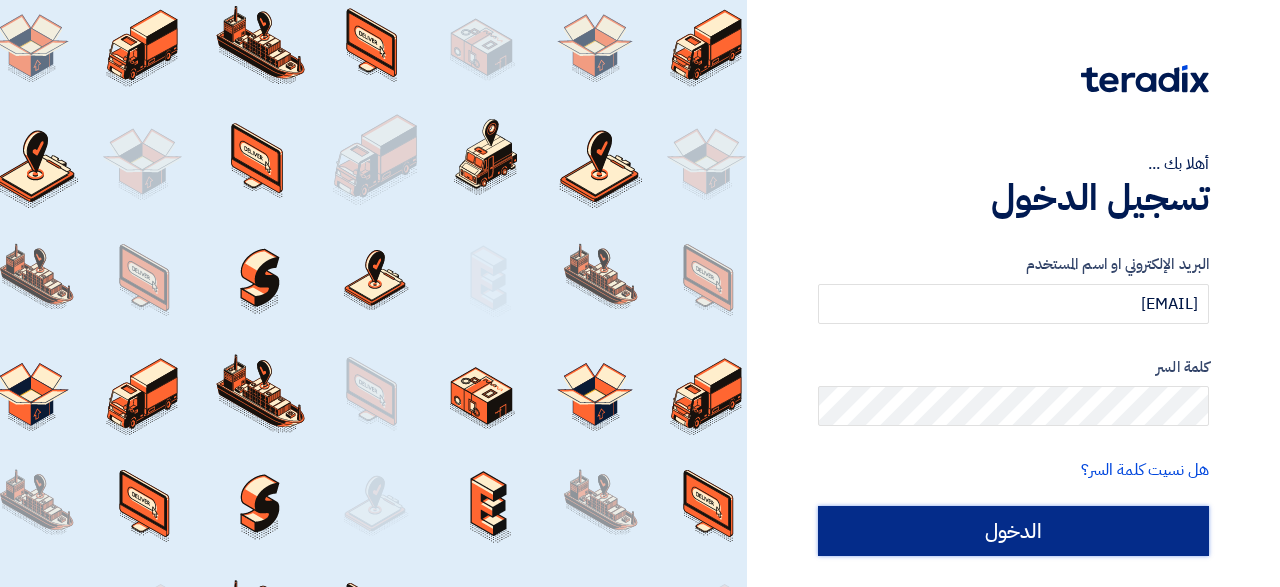 click on "الدخول" 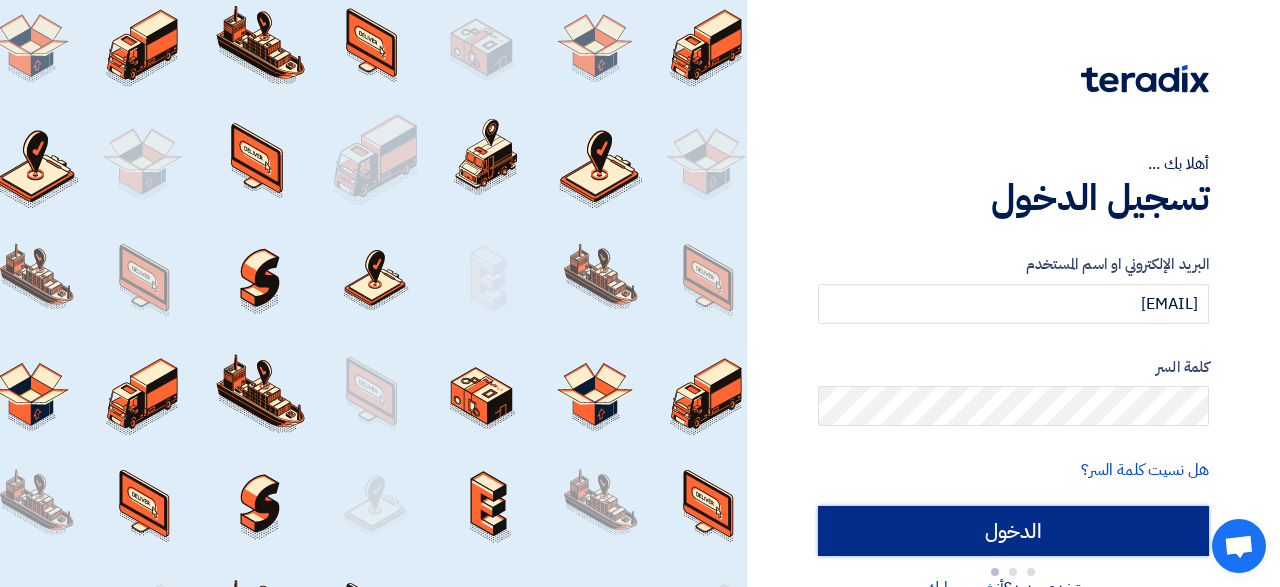 type on "Sign in" 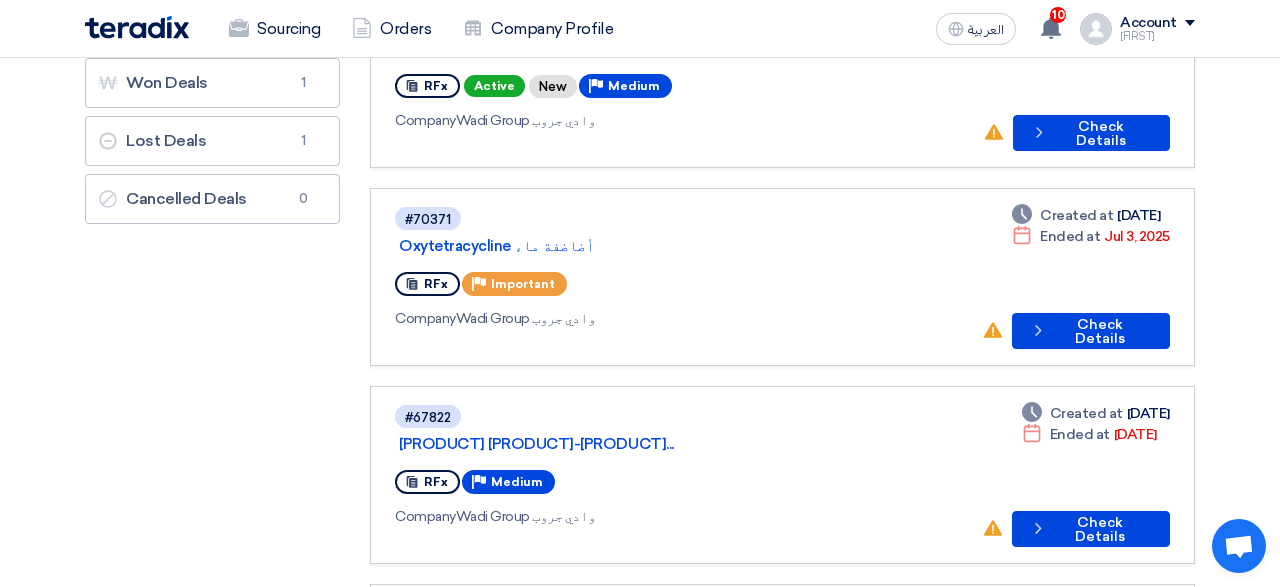 scroll, scrollTop: 0, scrollLeft: 0, axis: both 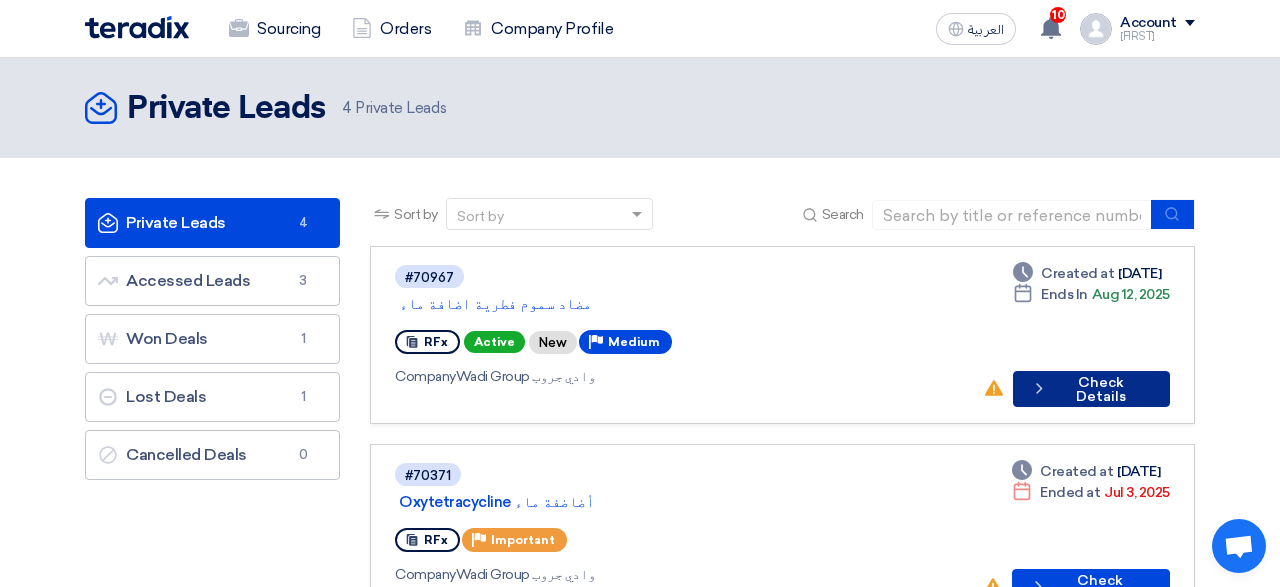 click on "Check details
Check Details" 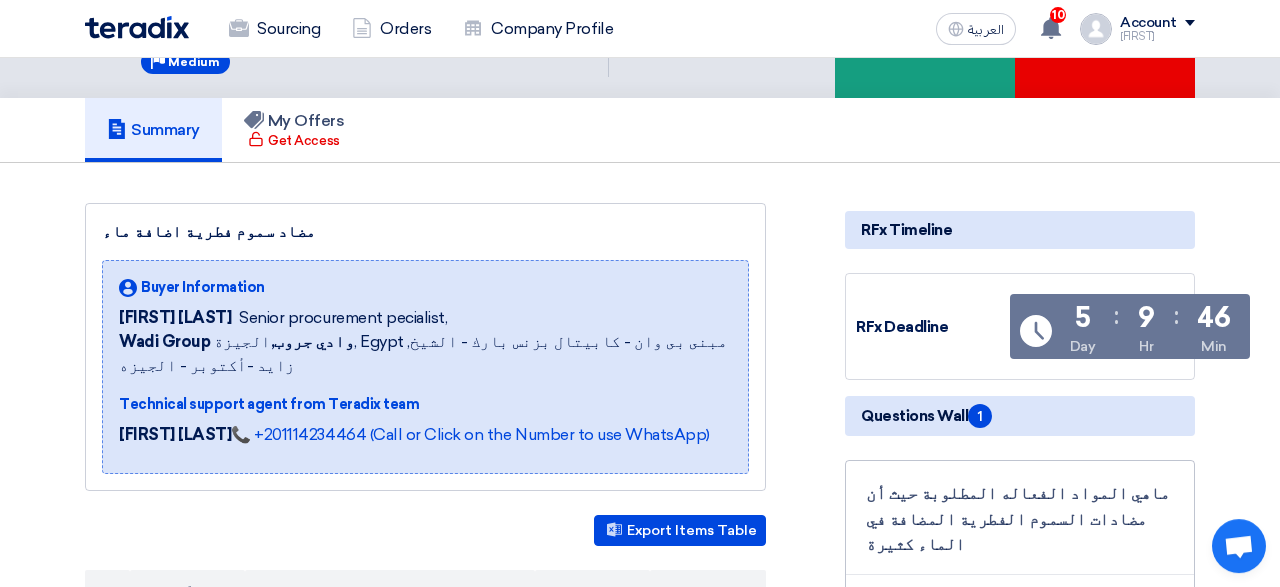 scroll, scrollTop: 0, scrollLeft: 0, axis: both 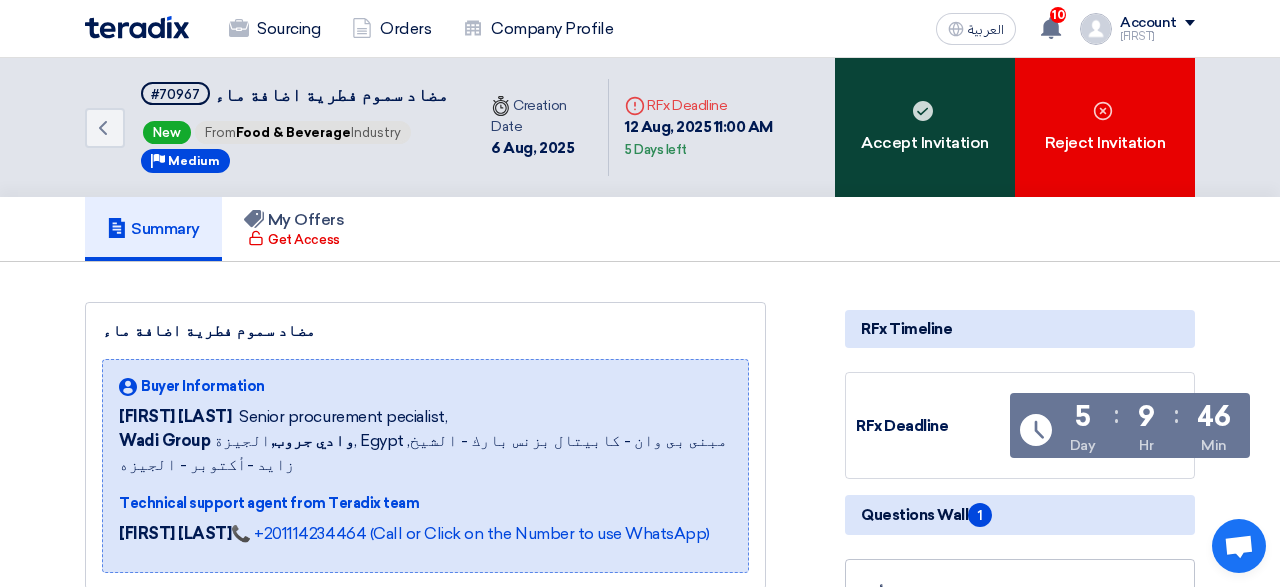 click on "Accept Invitation" 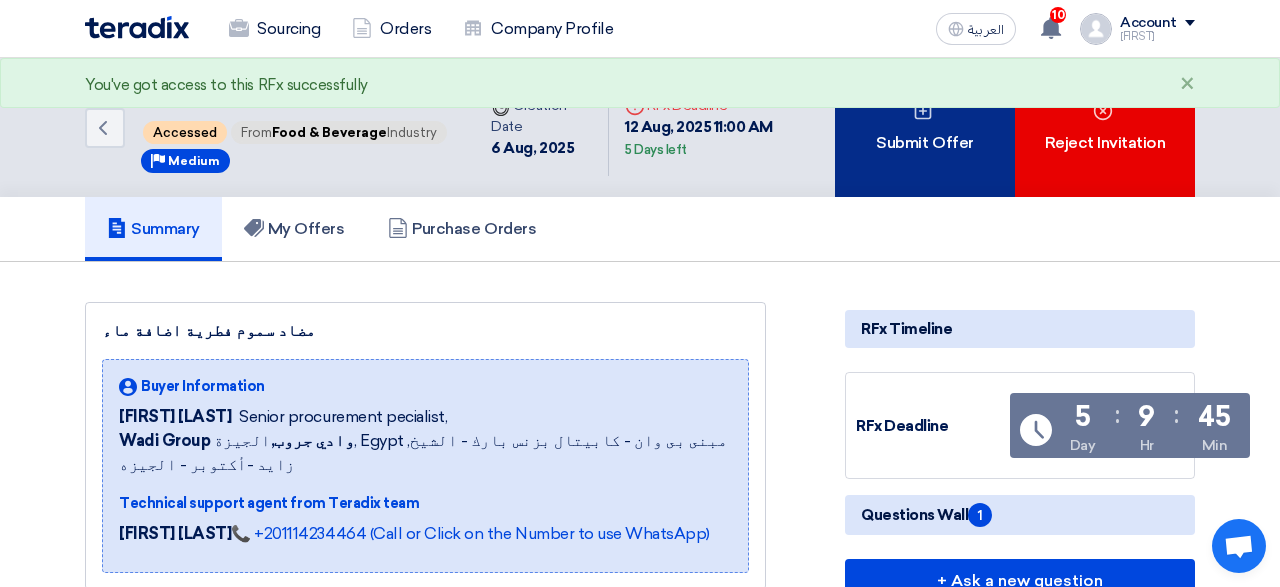 click 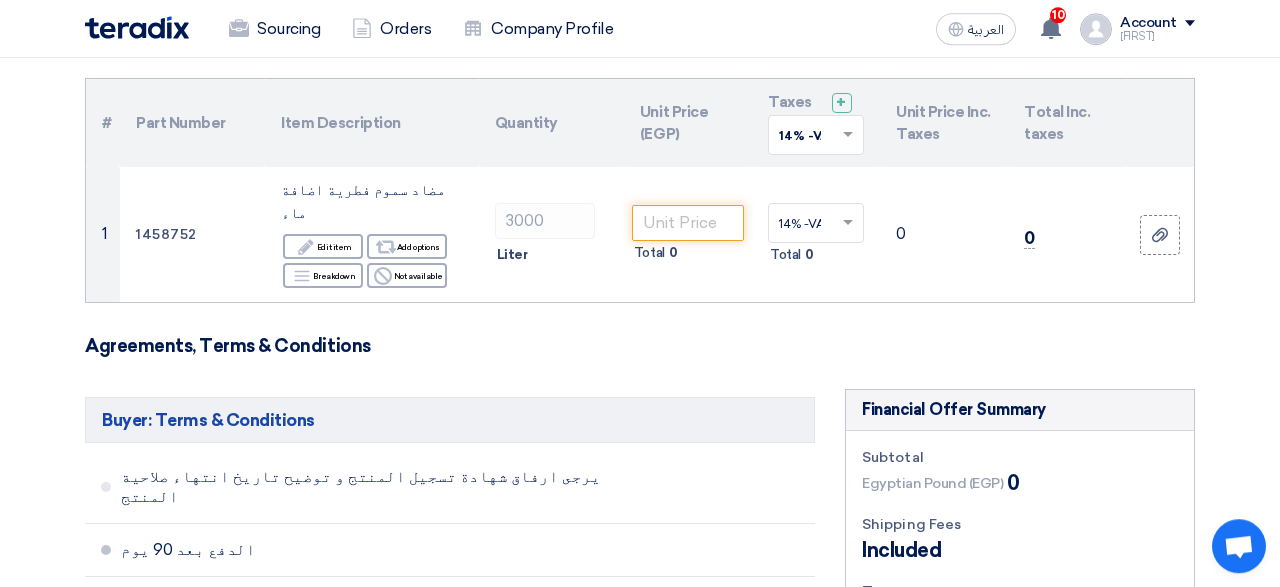 scroll, scrollTop: 128, scrollLeft: 0, axis: vertical 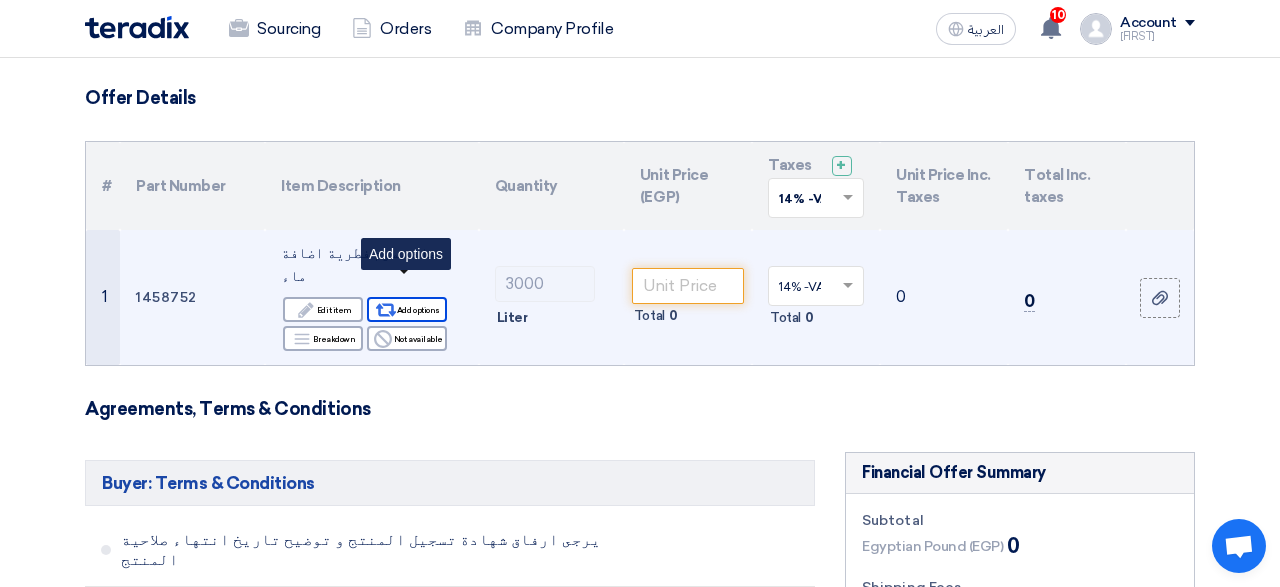 click on "Alternative
Add options" 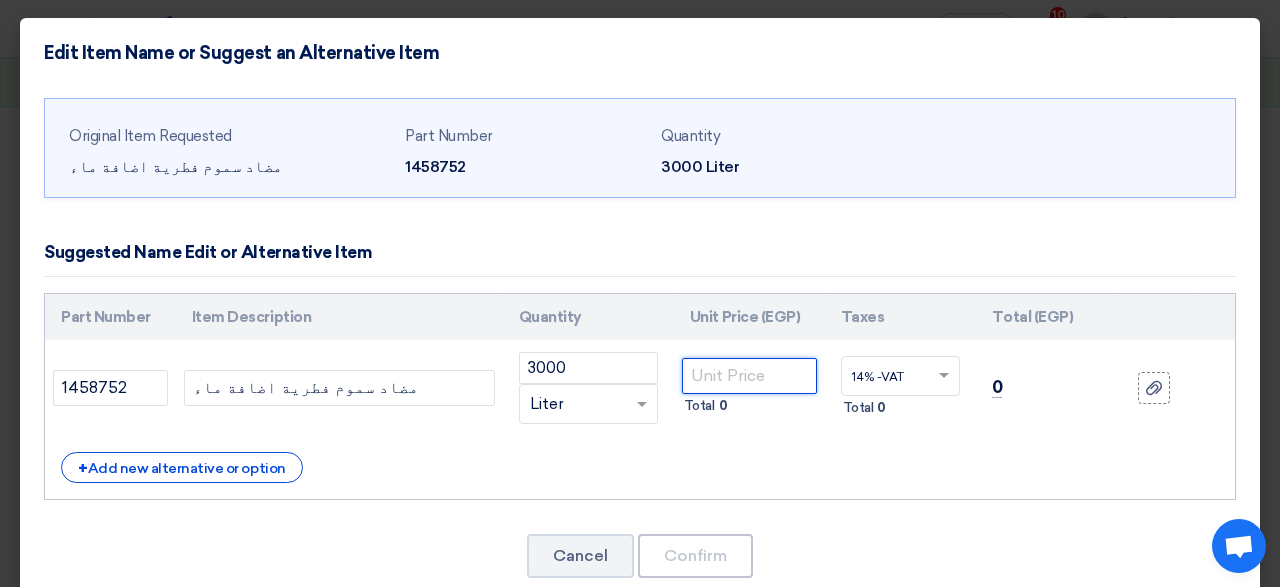 click 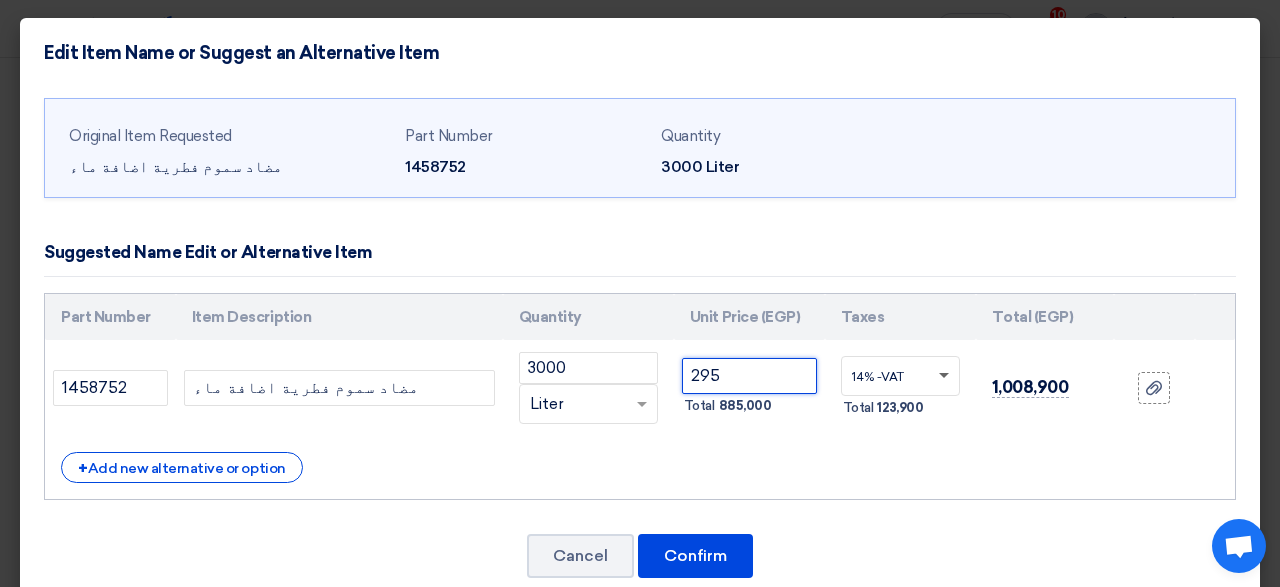 type on "295" 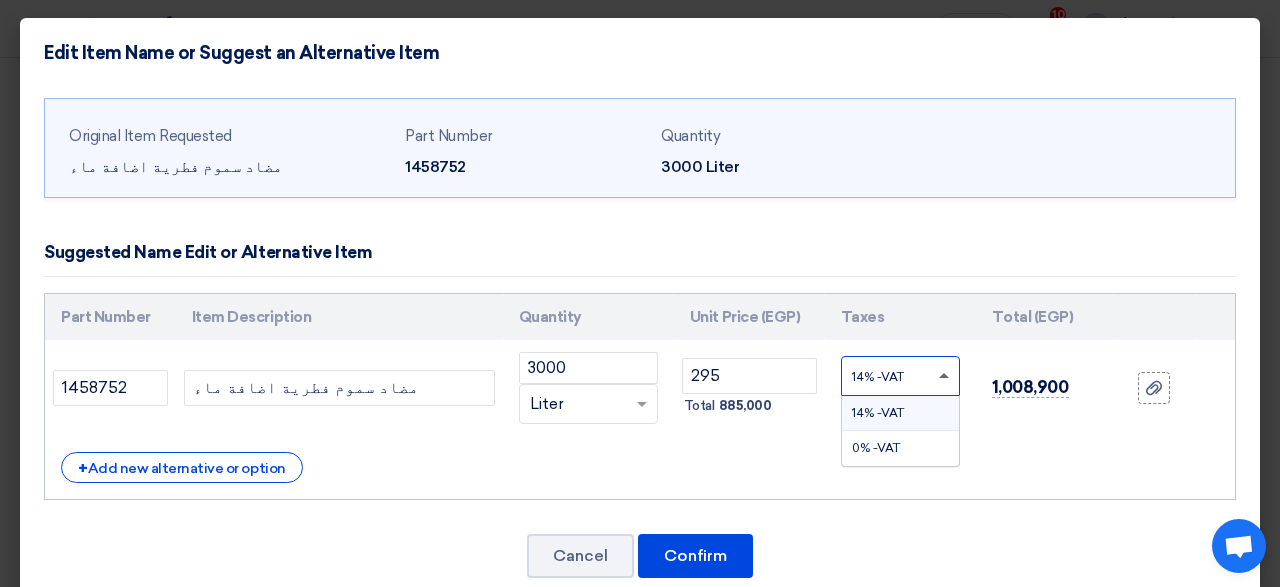 click 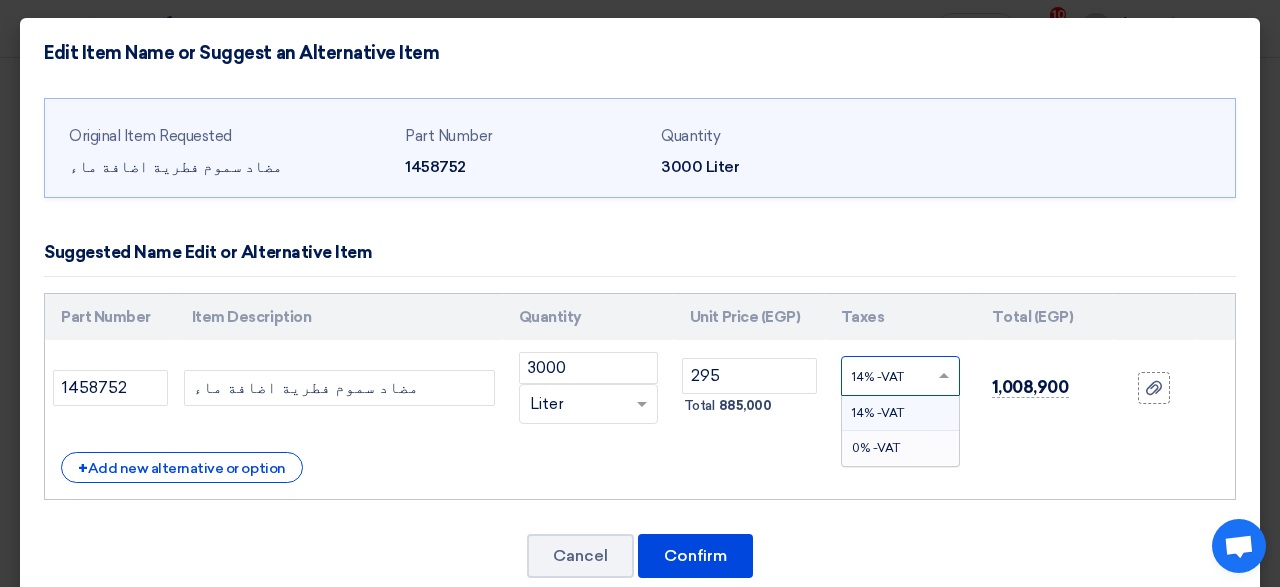 click on "0% -VAT" at bounding box center (876, 448) 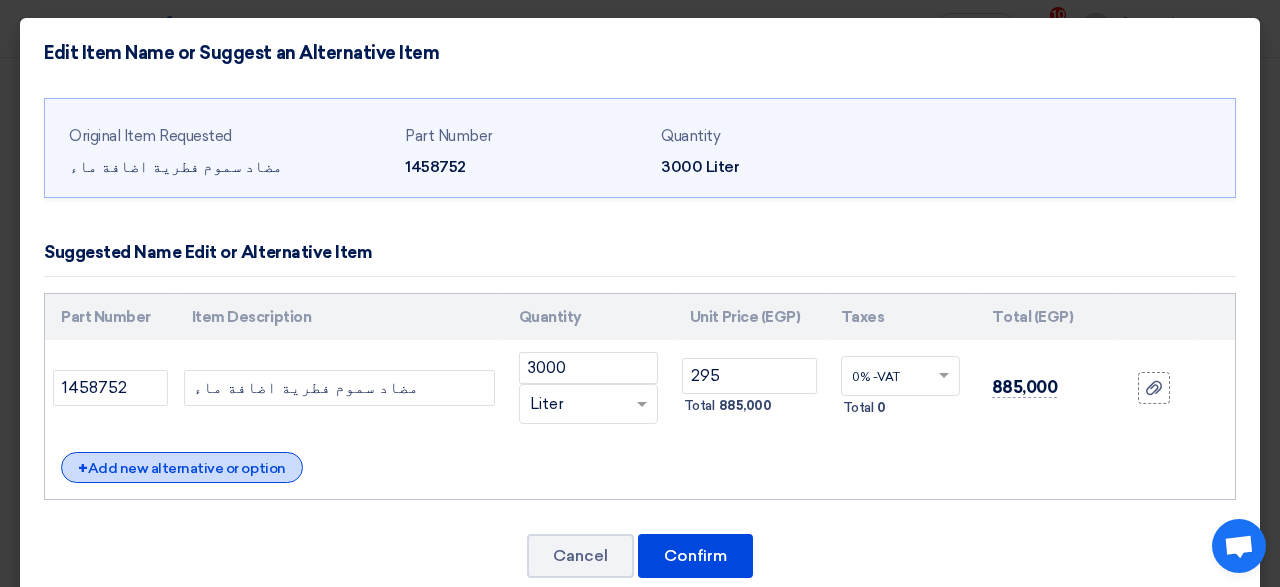 click on "+
Add new alternative or option" 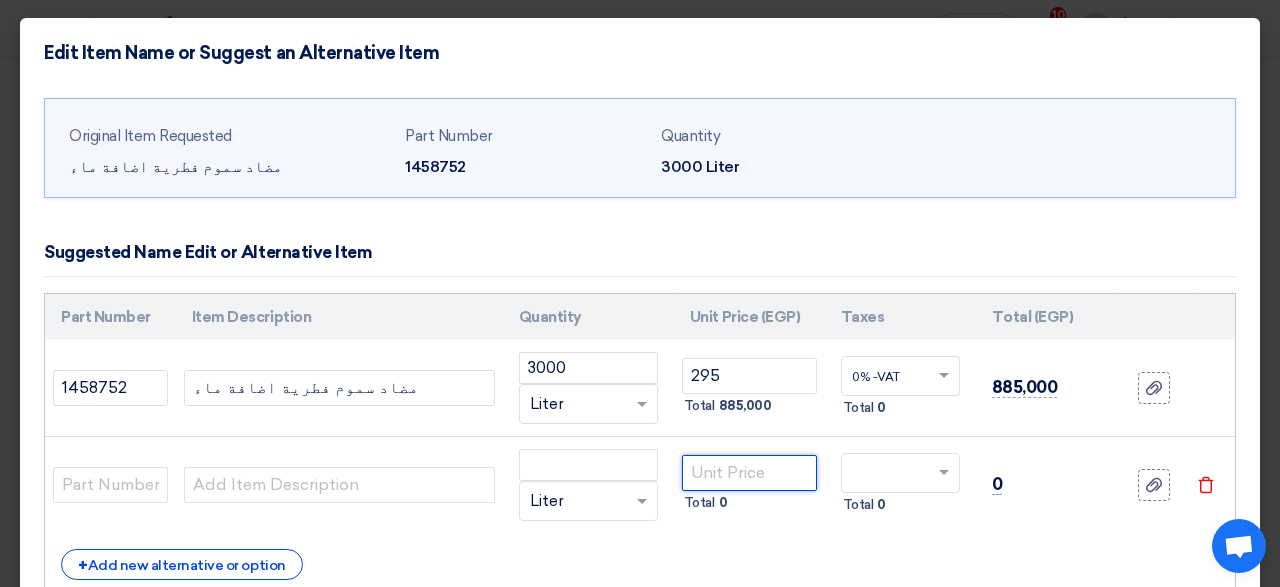 click 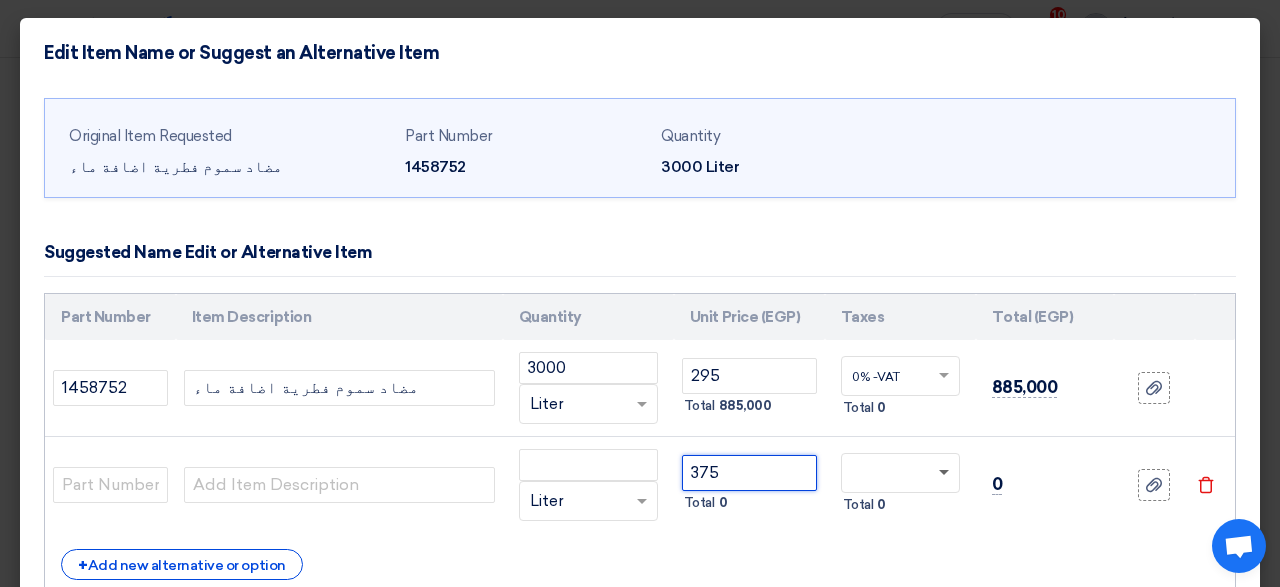 type on "375" 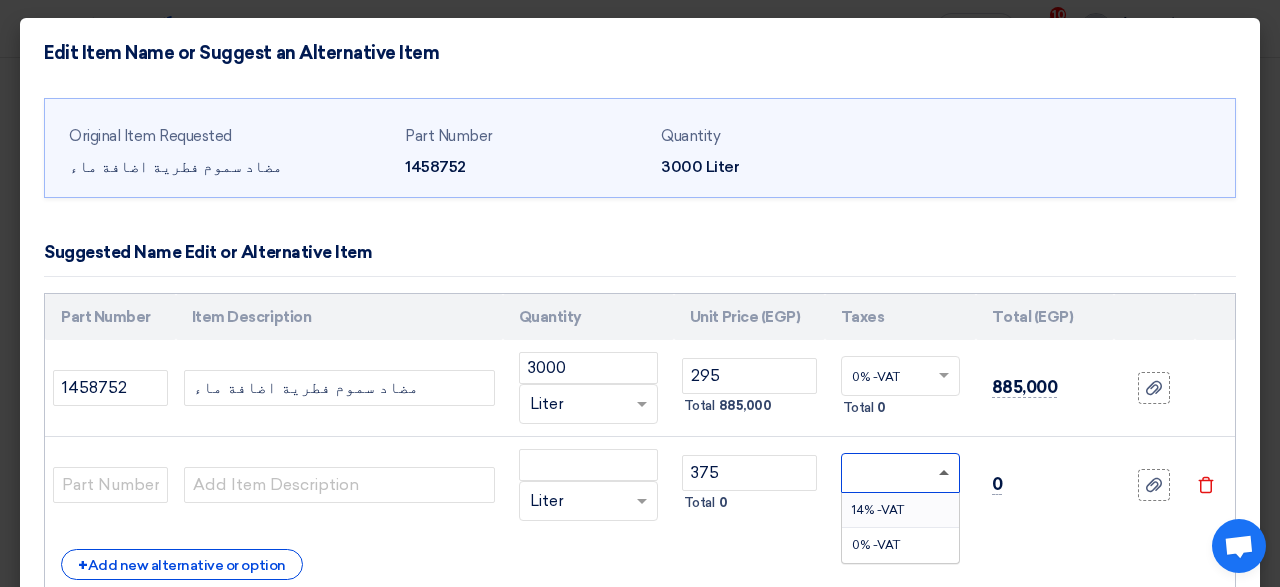 click 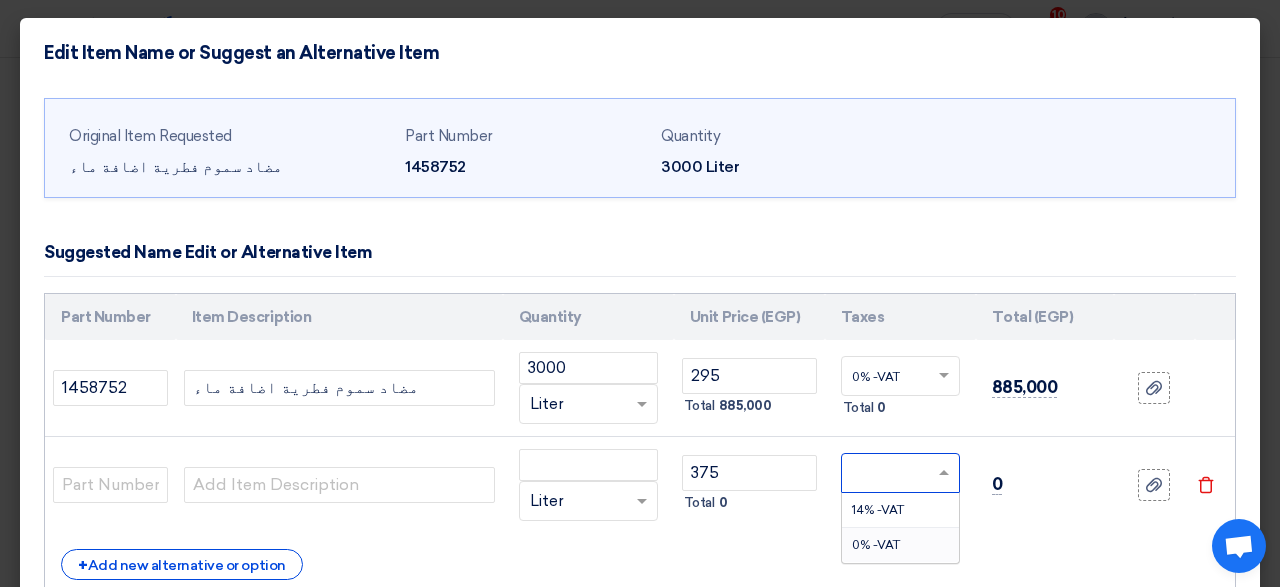 click on "0% -VAT" at bounding box center (876, 545) 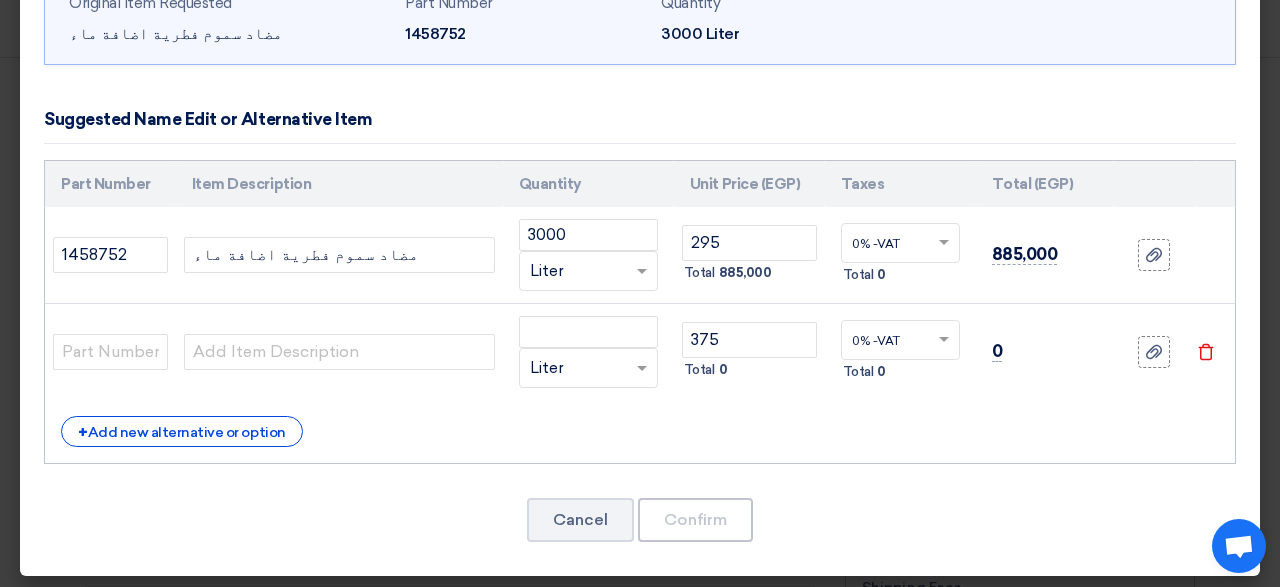 scroll, scrollTop: 136, scrollLeft: 0, axis: vertical 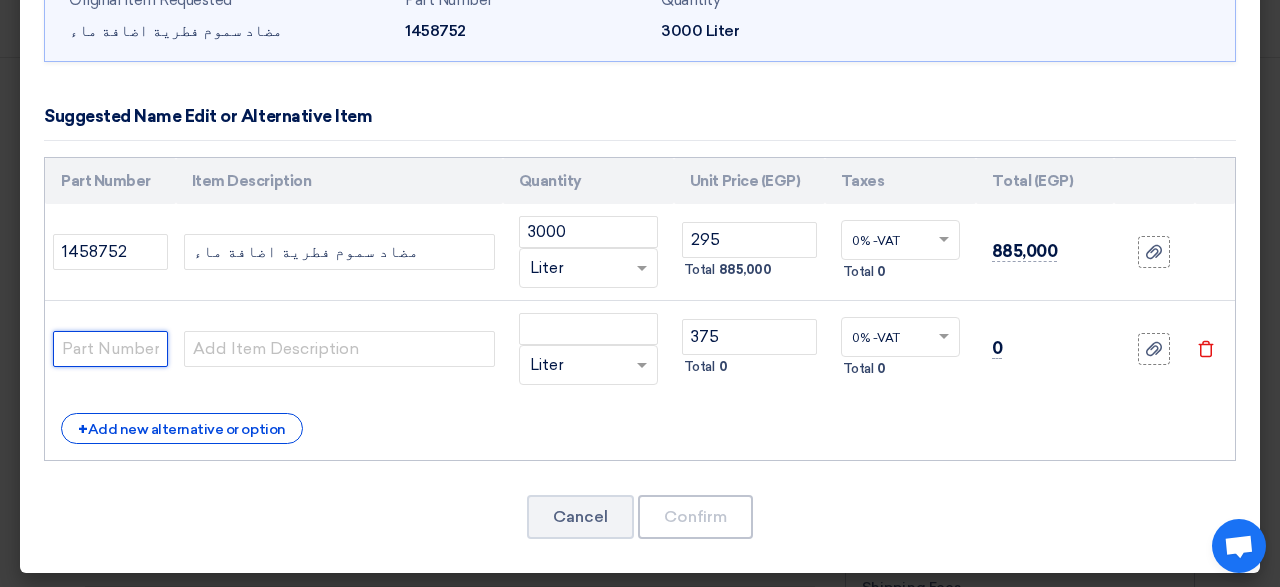 click 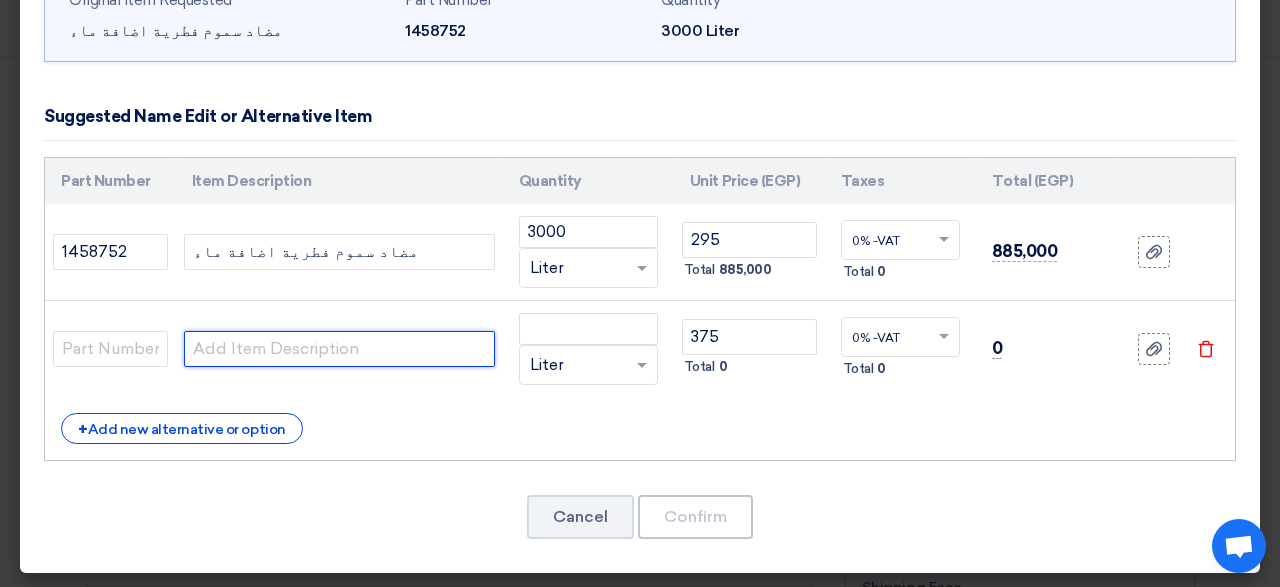 click 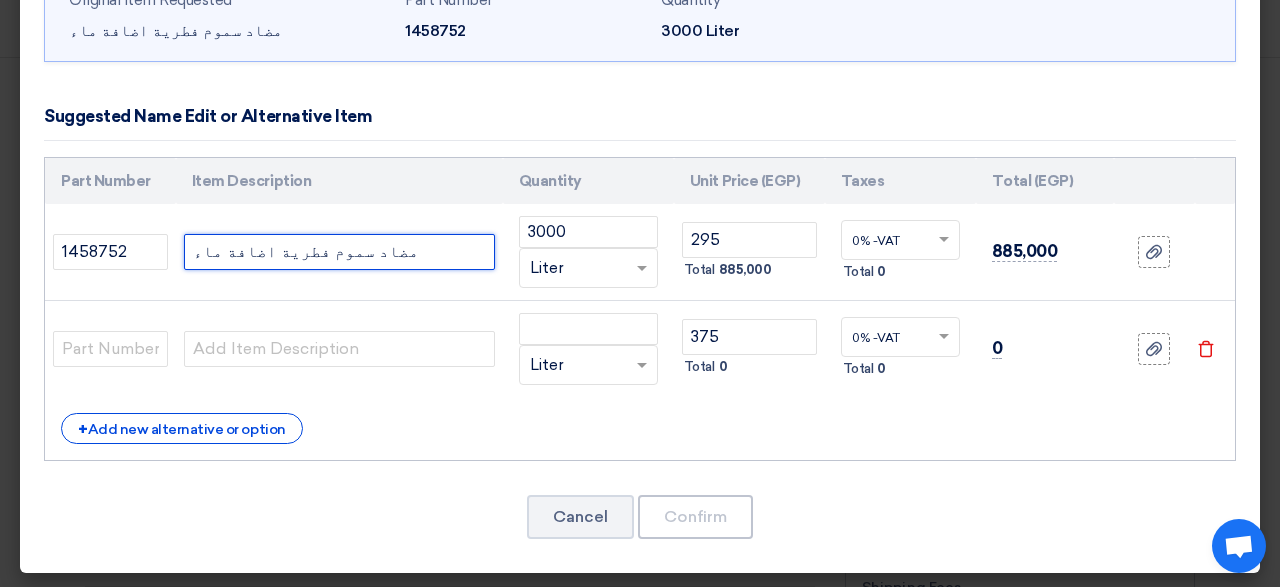 click on "مضاد سموم فطرية اضافة ماء" 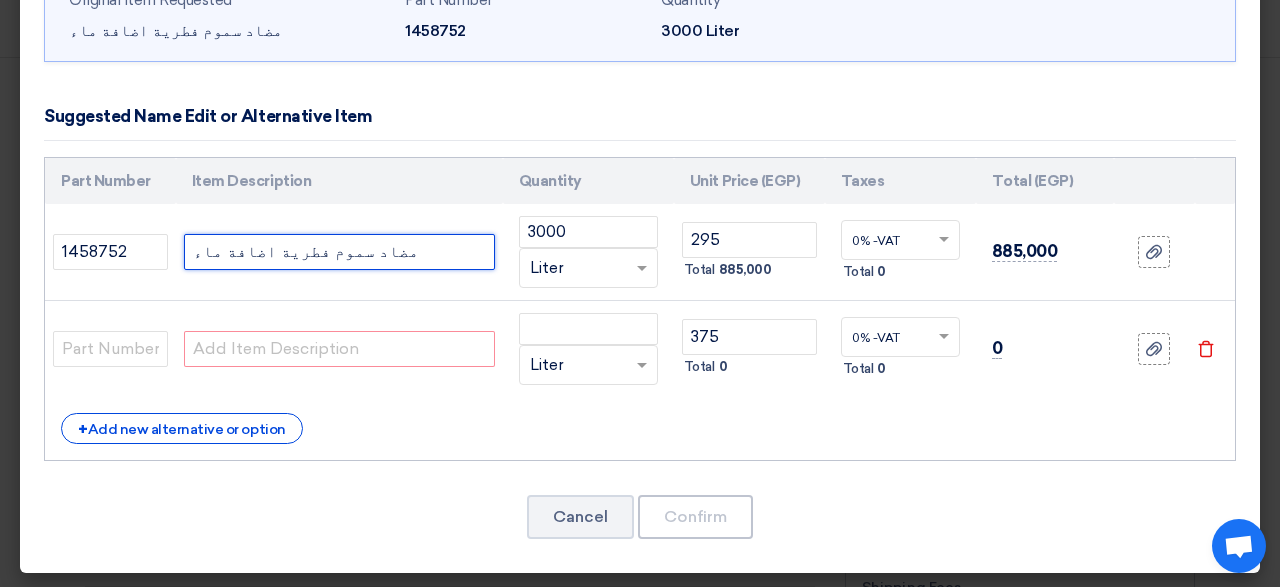 drag, startPoint x: 338, startPoint y: 250, endPoint x: 193, endPoint y: 260, distance: 145.34442 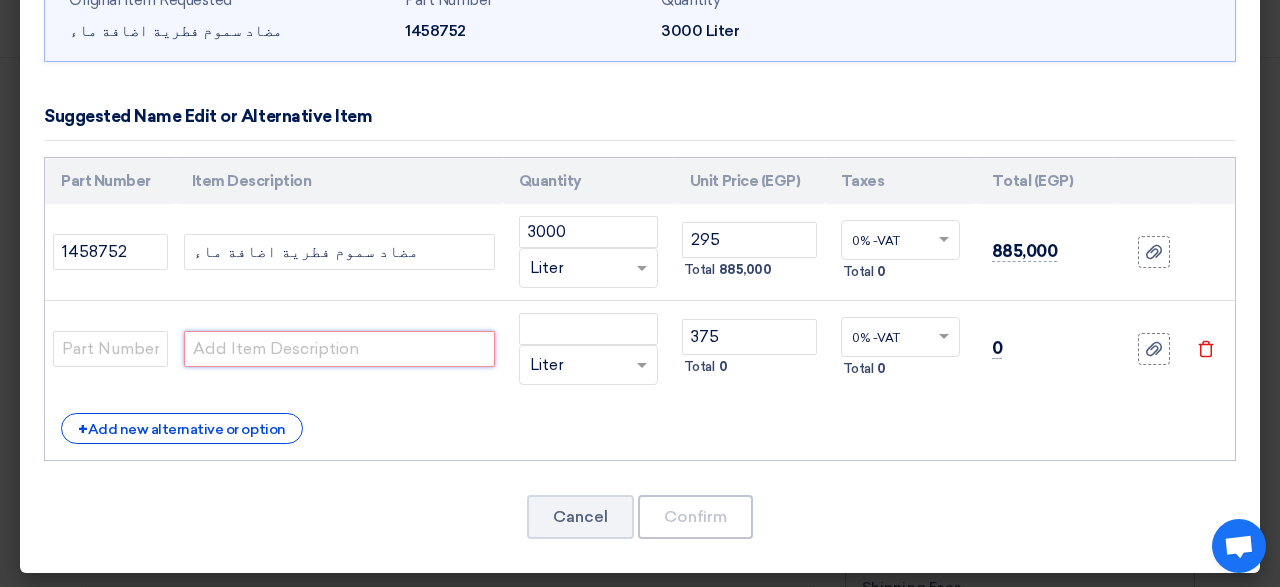 click 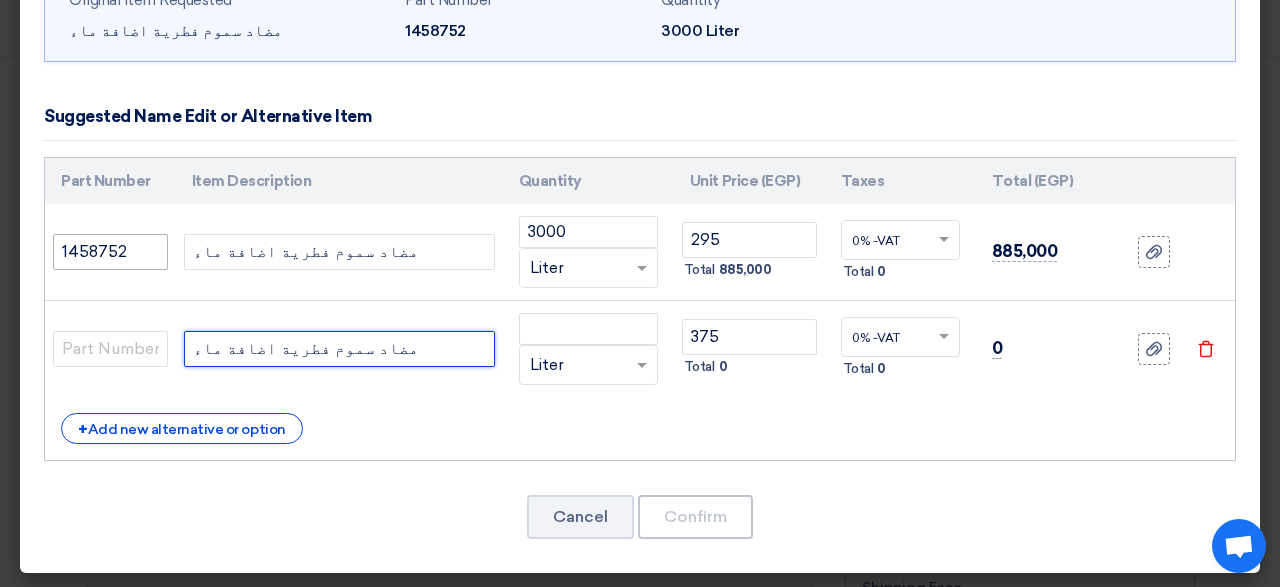 type on "مضاد سموم فطرية اضافة ماء" 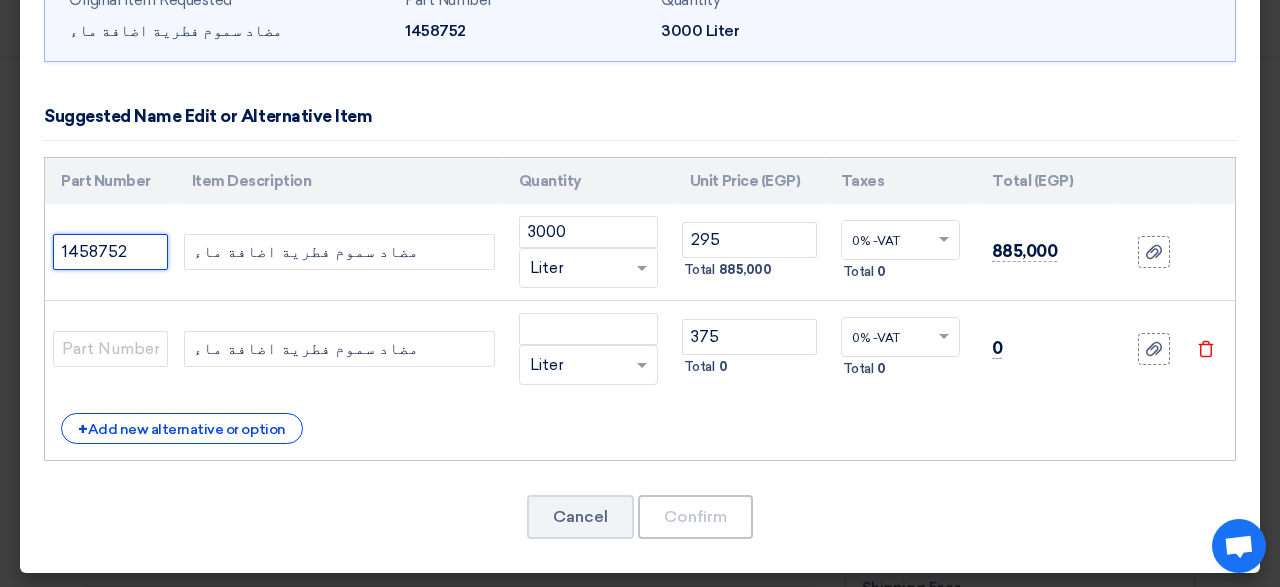 drag, startPoint x: 63, startPoint y: 251, endPoint x: 123, endPoint y: 253, distance: 60.033325 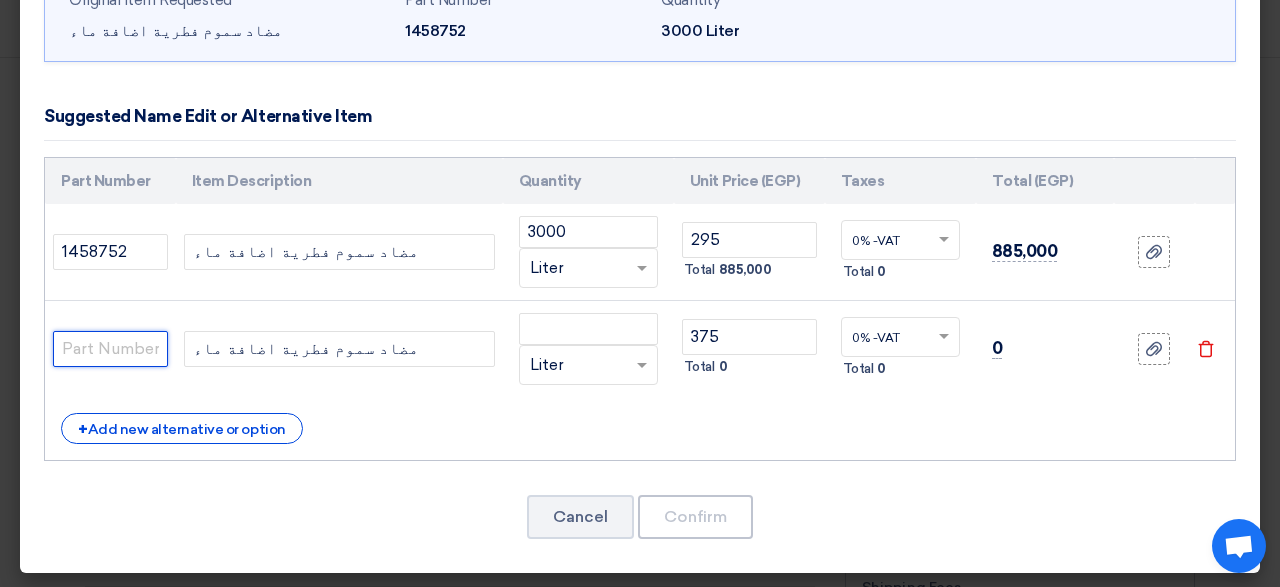 click 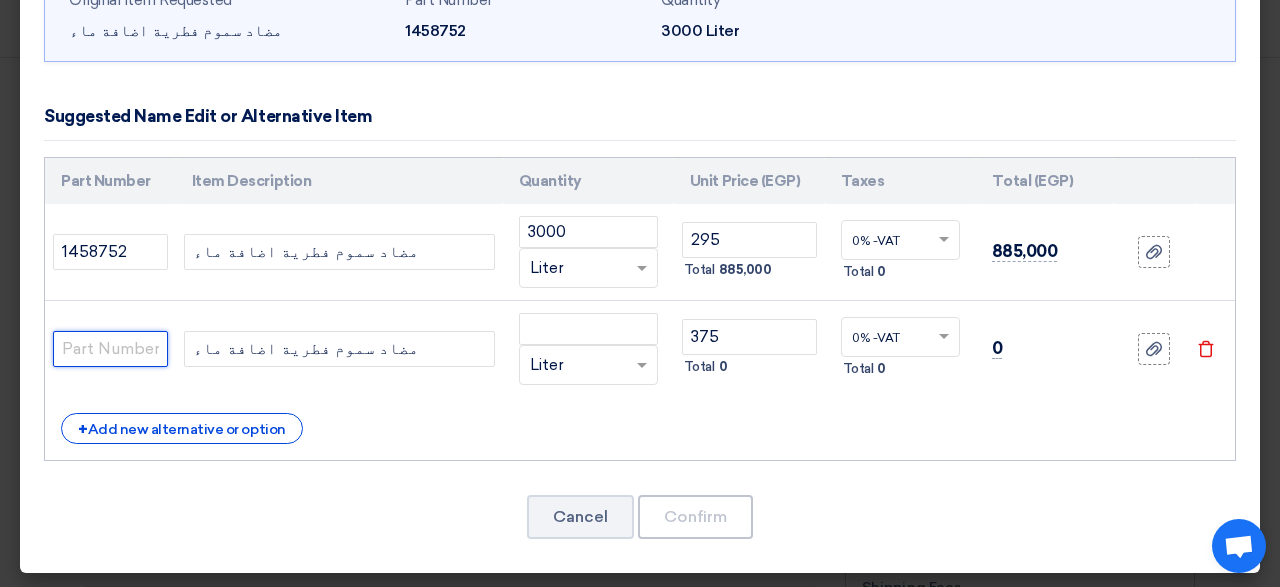 paste on "1458752" 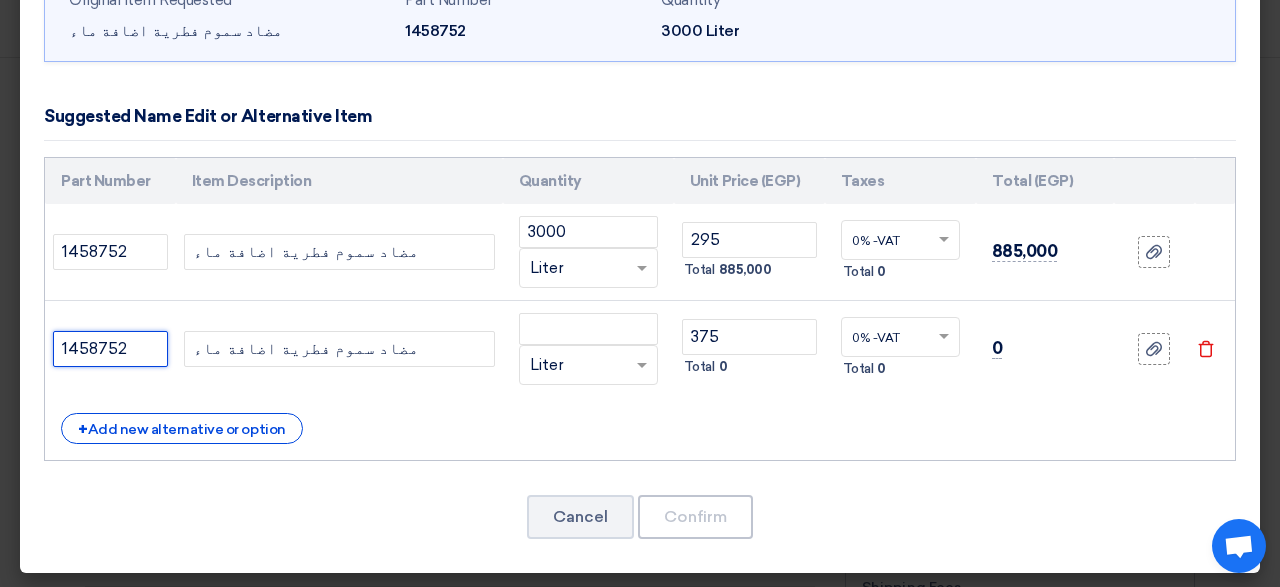 type on "1458752" 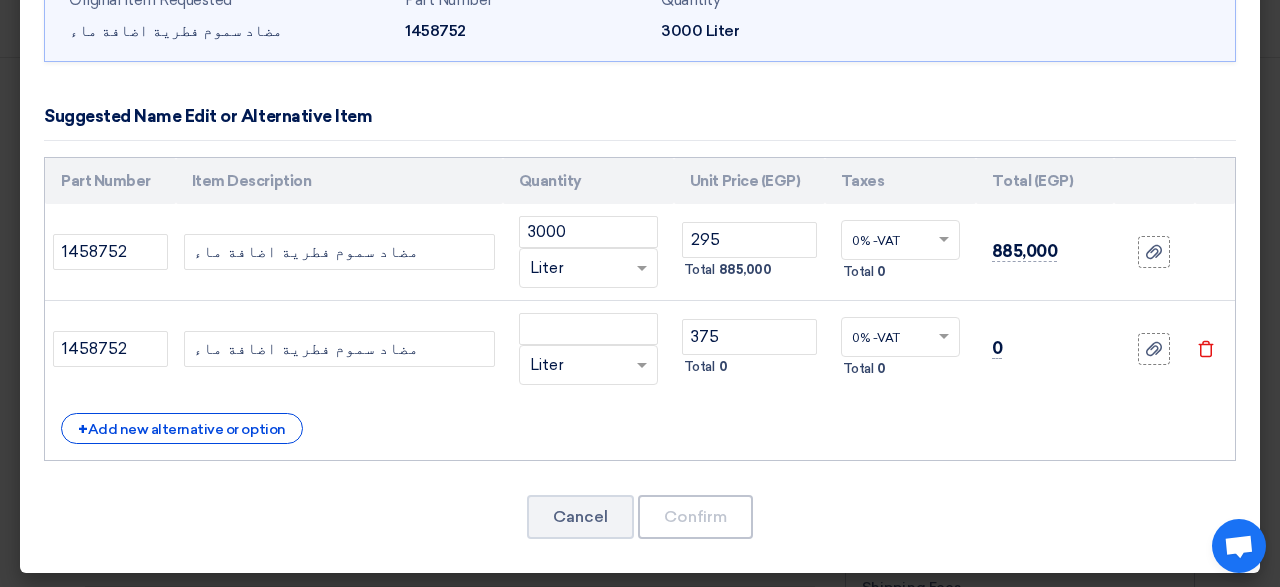 click on "Original Item Requested
[PRODUCT] [PRODUCT]
Part Number
1458752
Quantity
3000
Liter
1458752 3000
×" 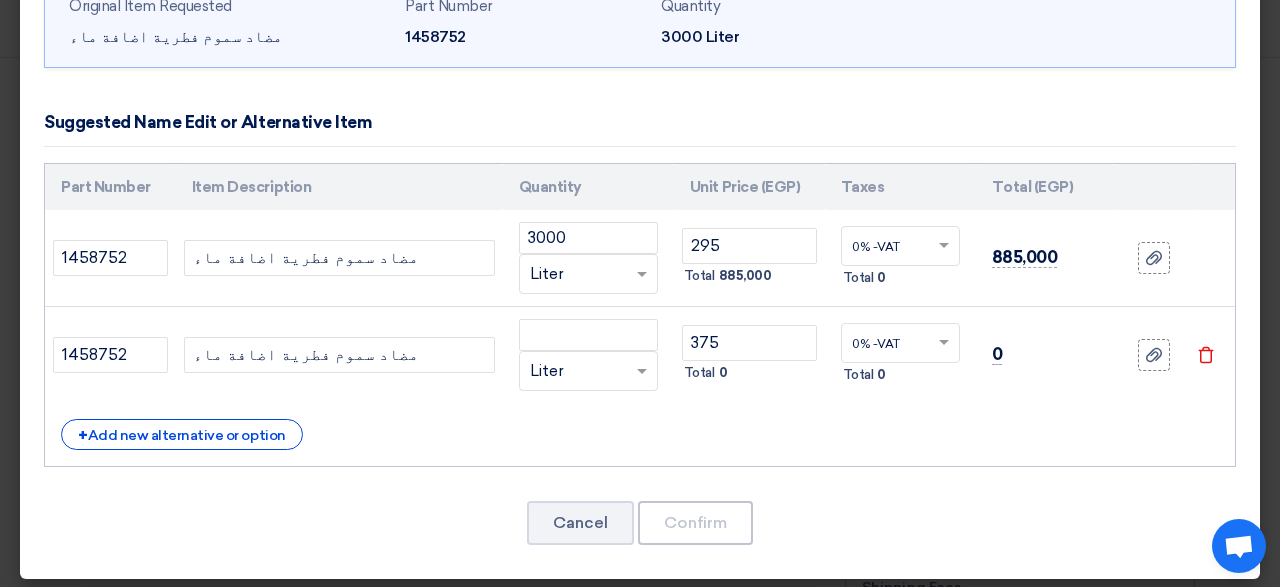 scroll, scrollTop: 136, scrollLeft: 0, axis: vertical 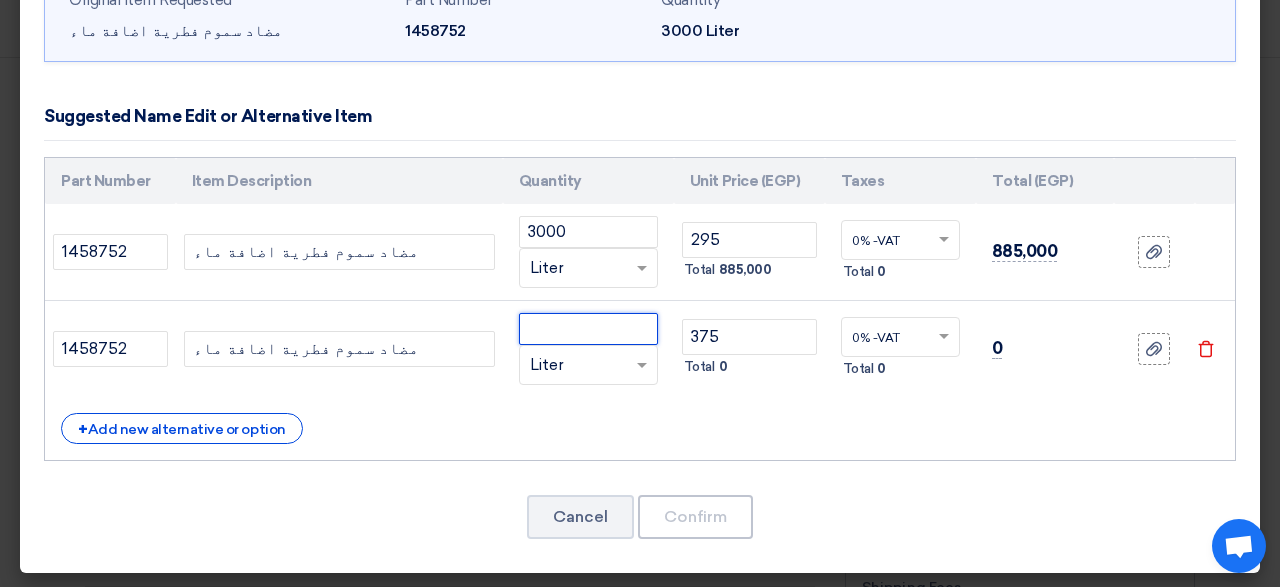 click 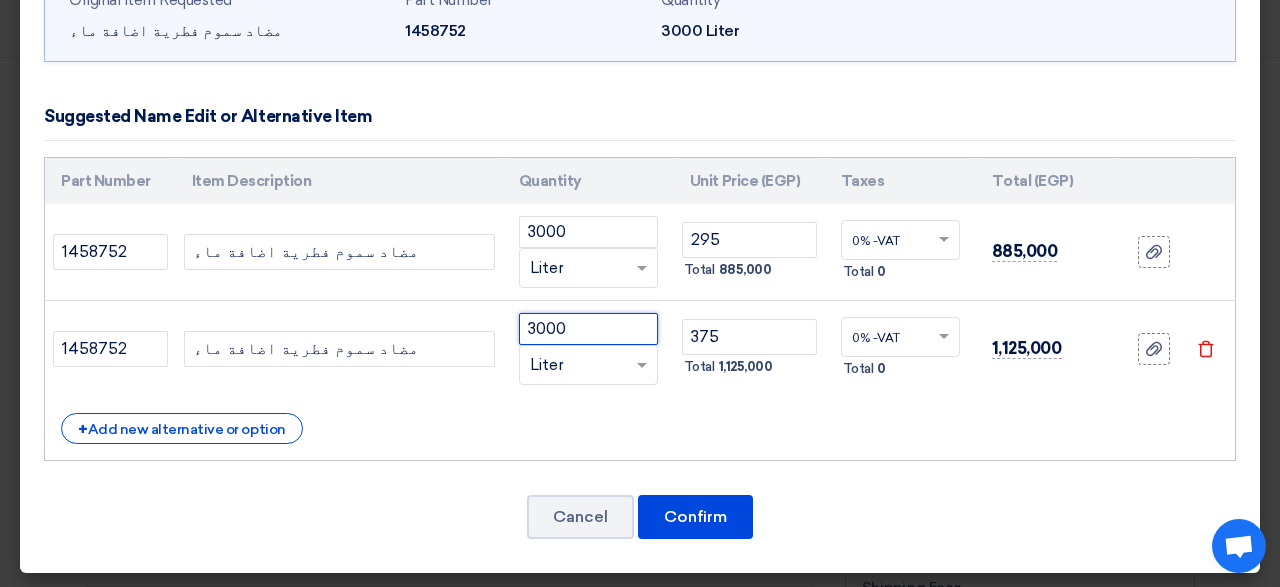type on "3000" 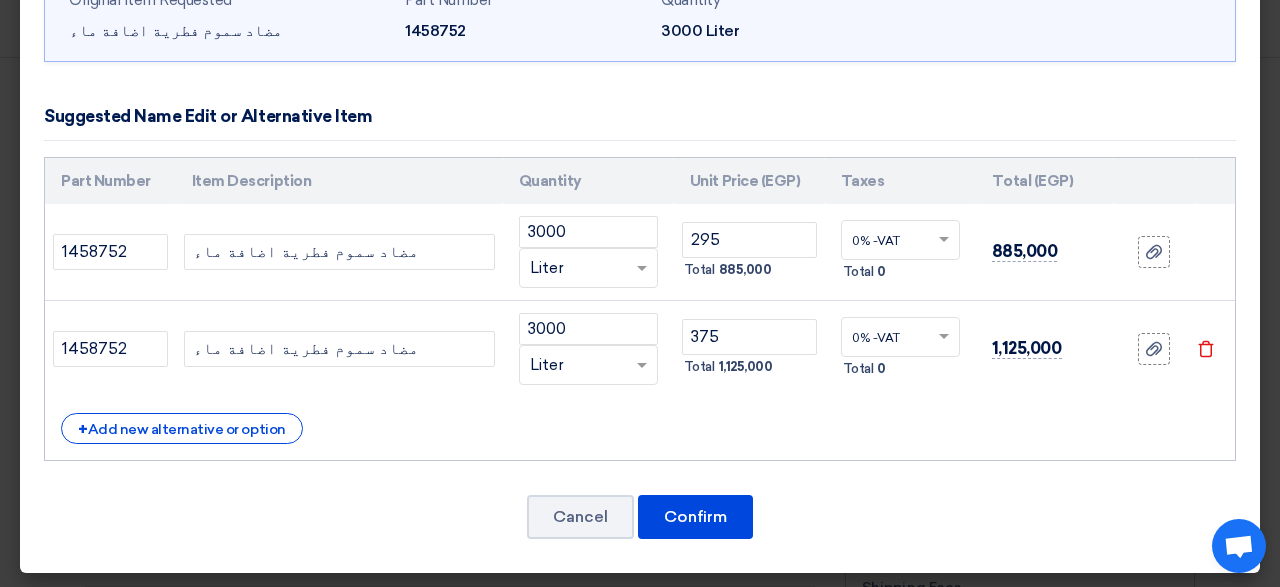click on "+
Add new alternative or option" 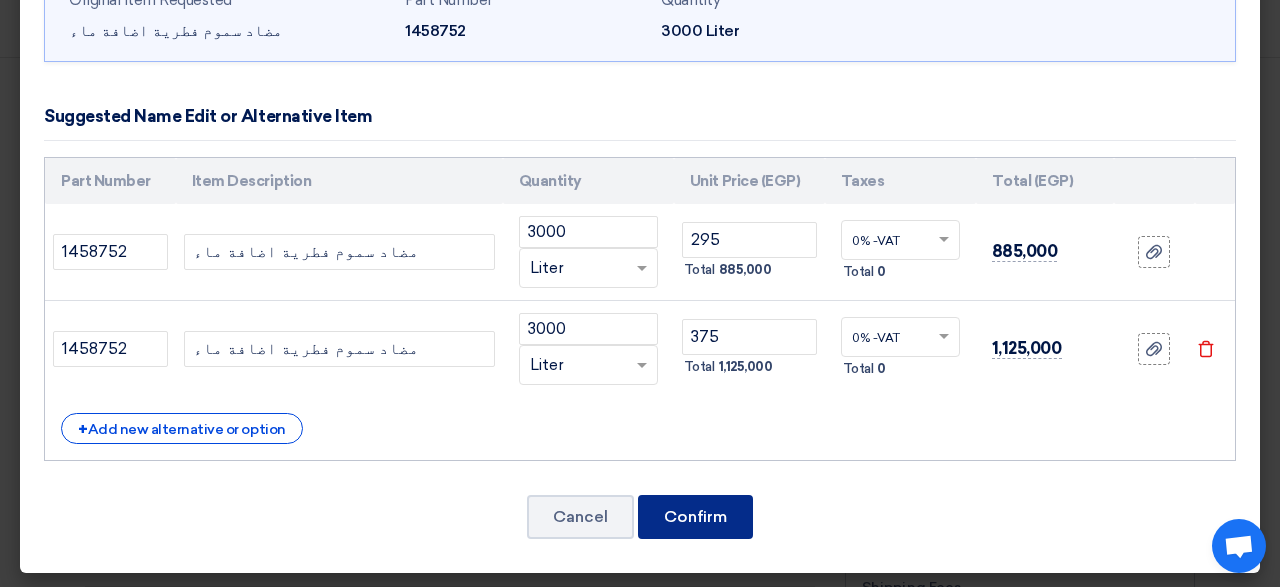 click on "Confirm" 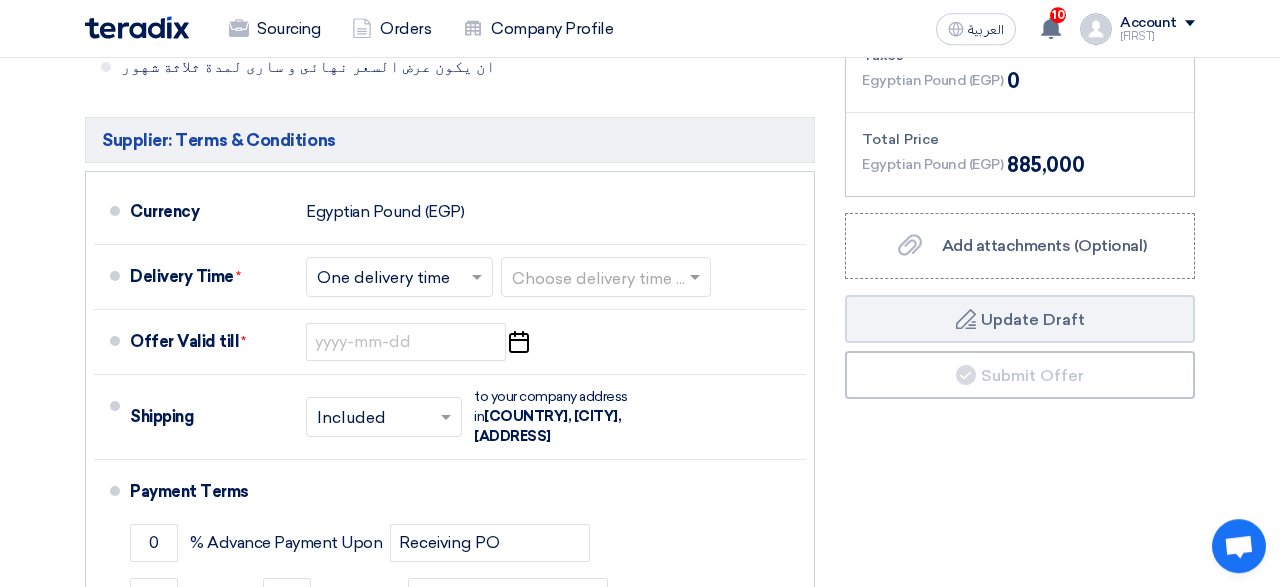 scroll, scrollTop: 768, scrollLeft: 0, axis: vertical 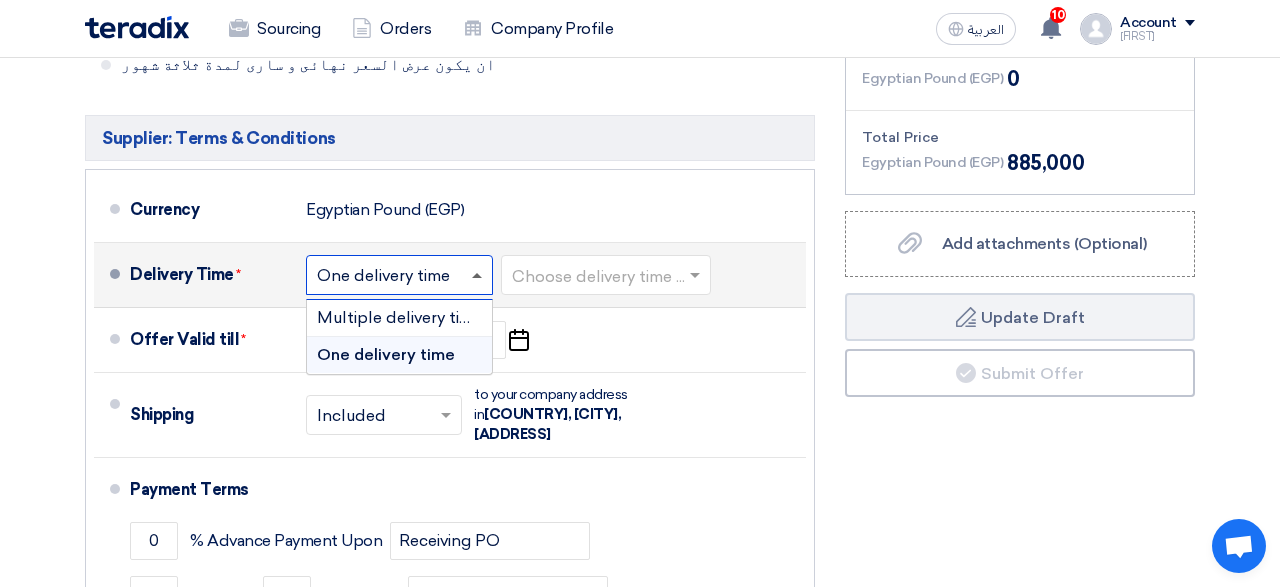 click 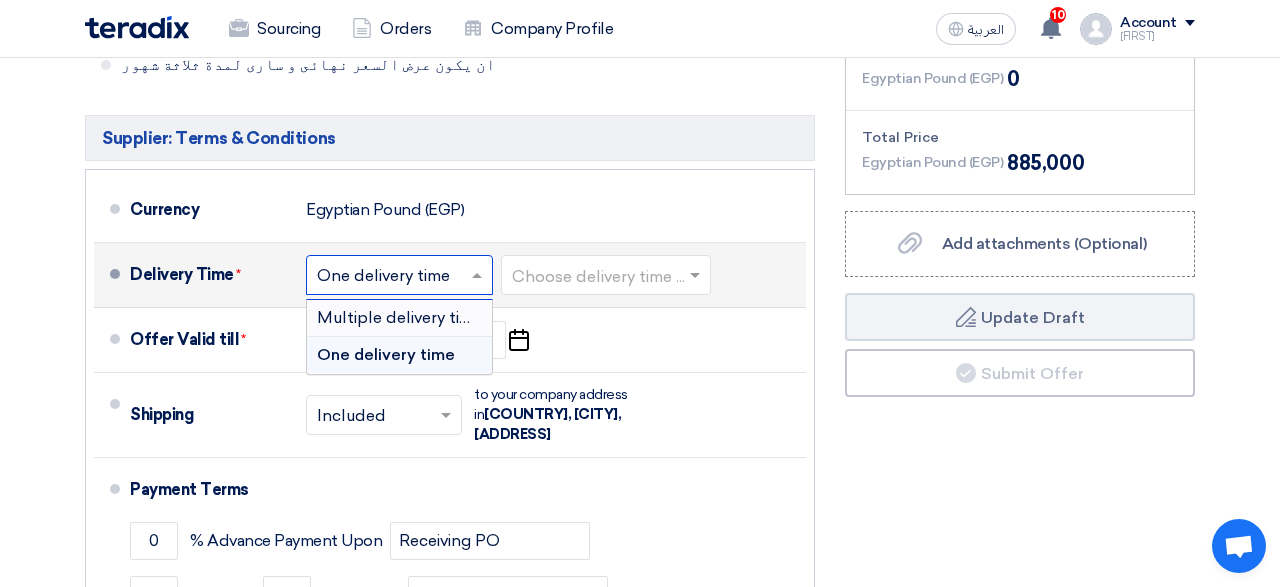click on "Multiple delivery times" at bounding box center (403, 317) 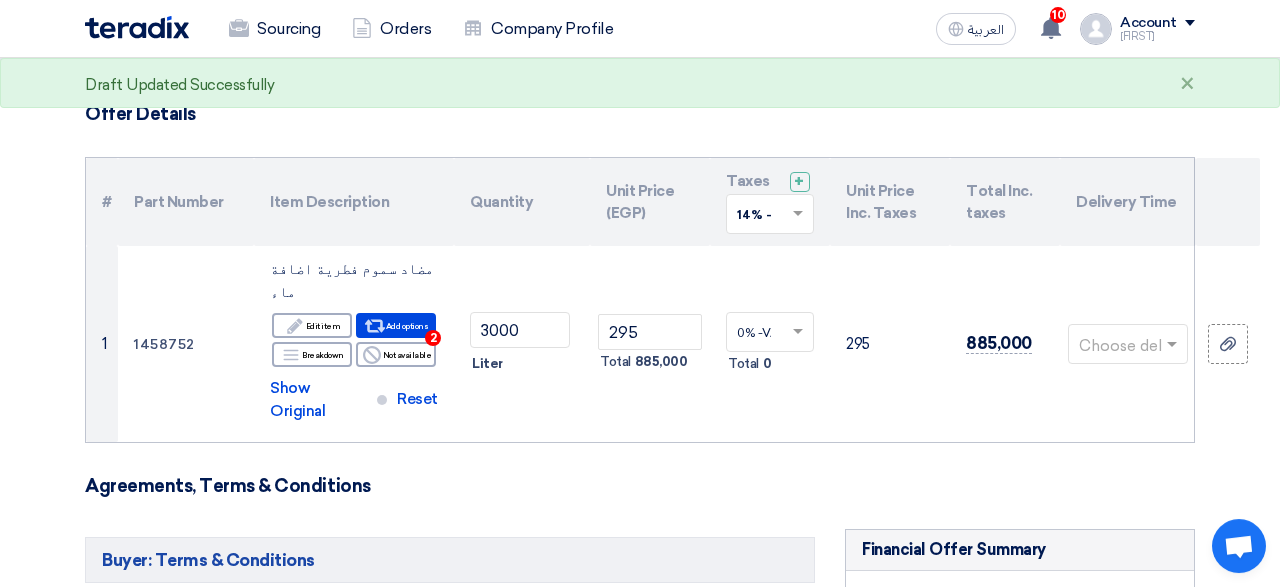 scroll, scrollTop: 0, scrollLeft: 0, axis: both 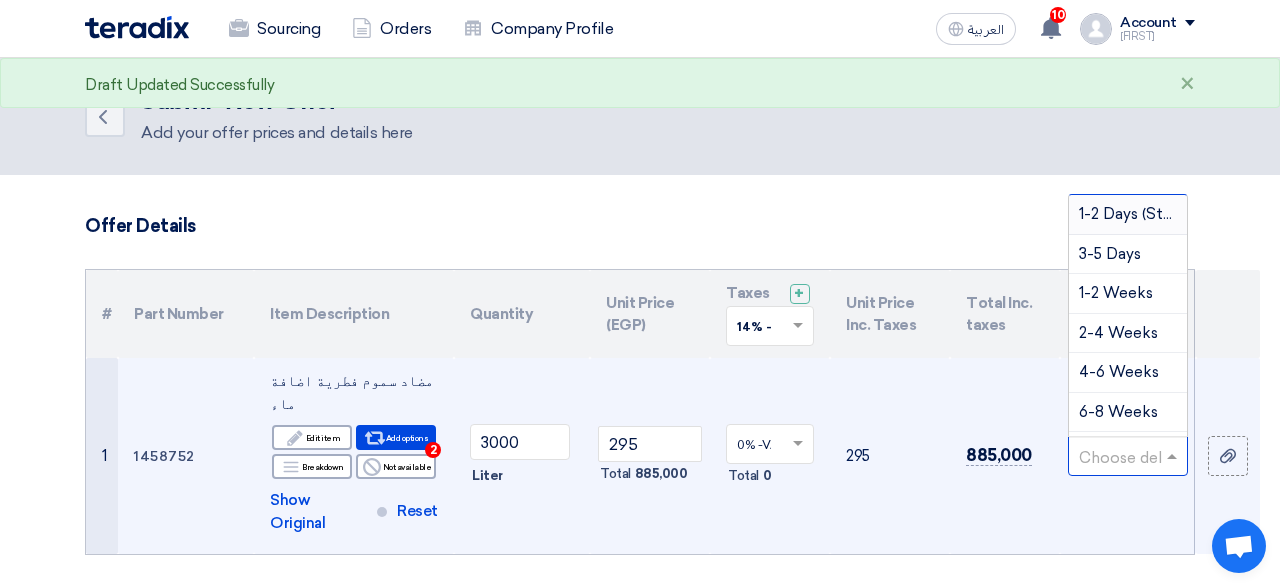 click 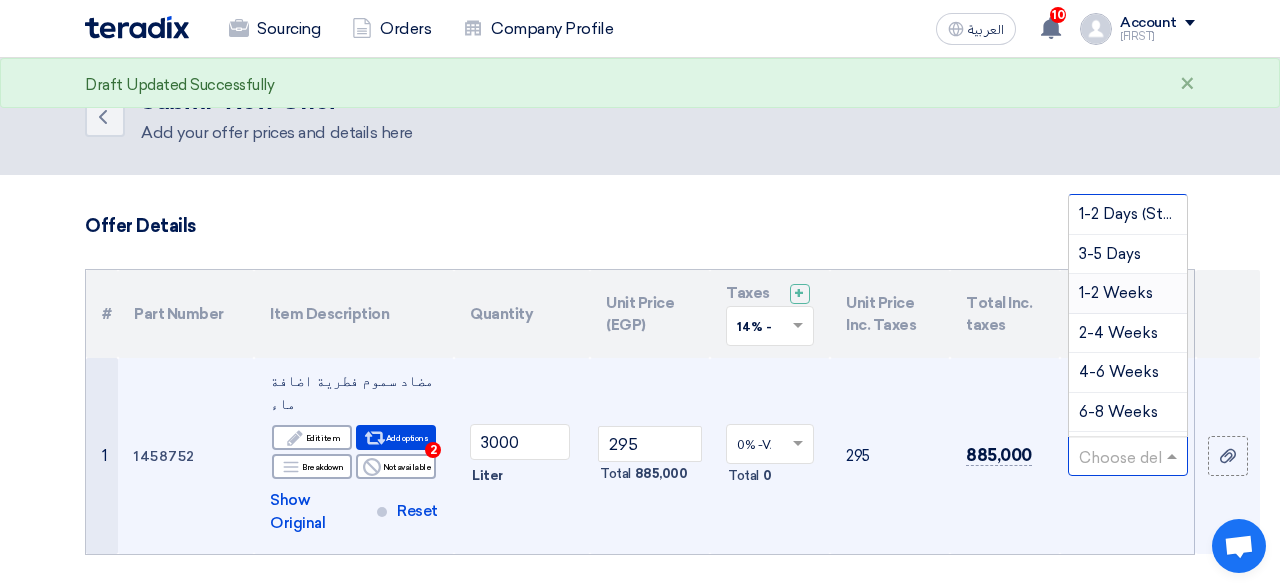 click on "1-2 Weeks" at bounding box center [1128, 294] 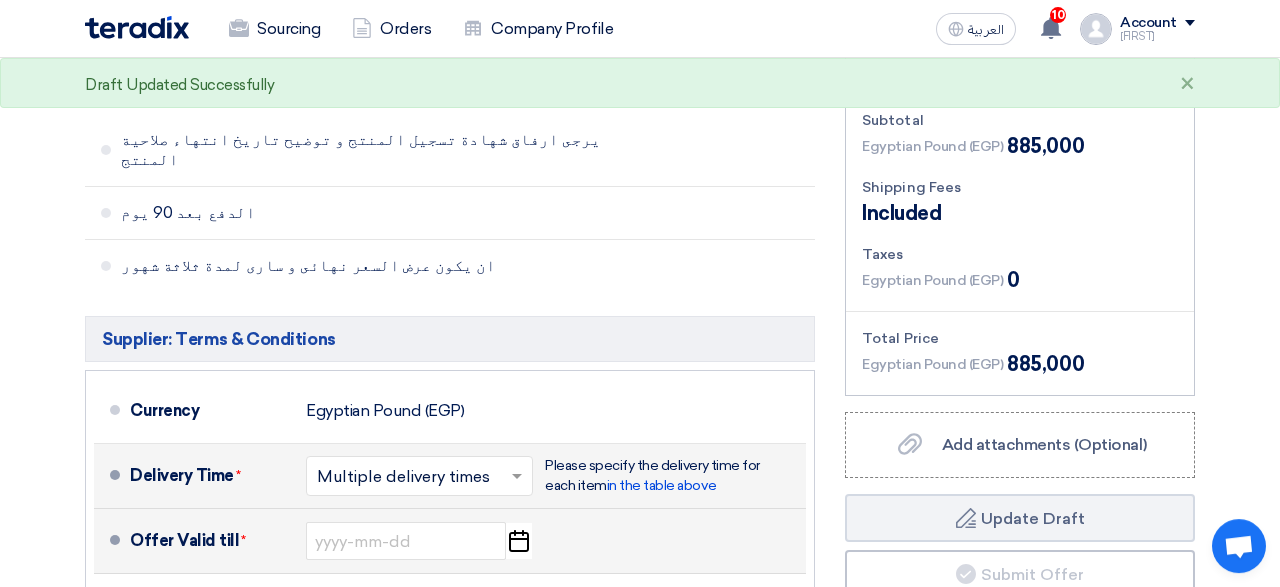 scroll, scrollTop: 640, scrollLeft: 0, axis: vertical 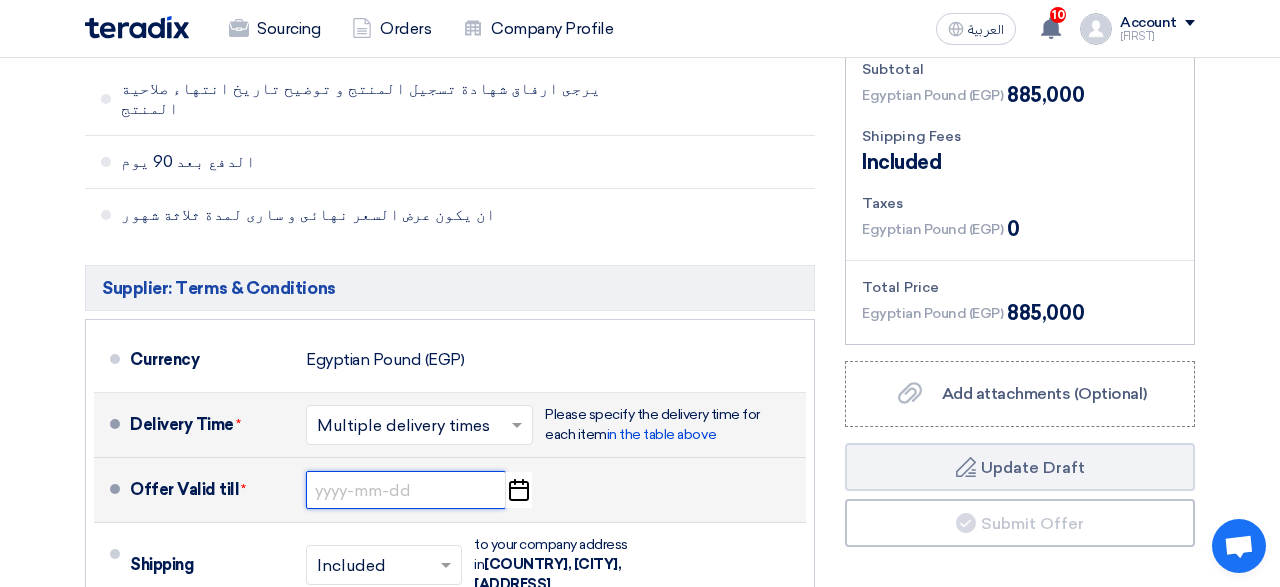 click 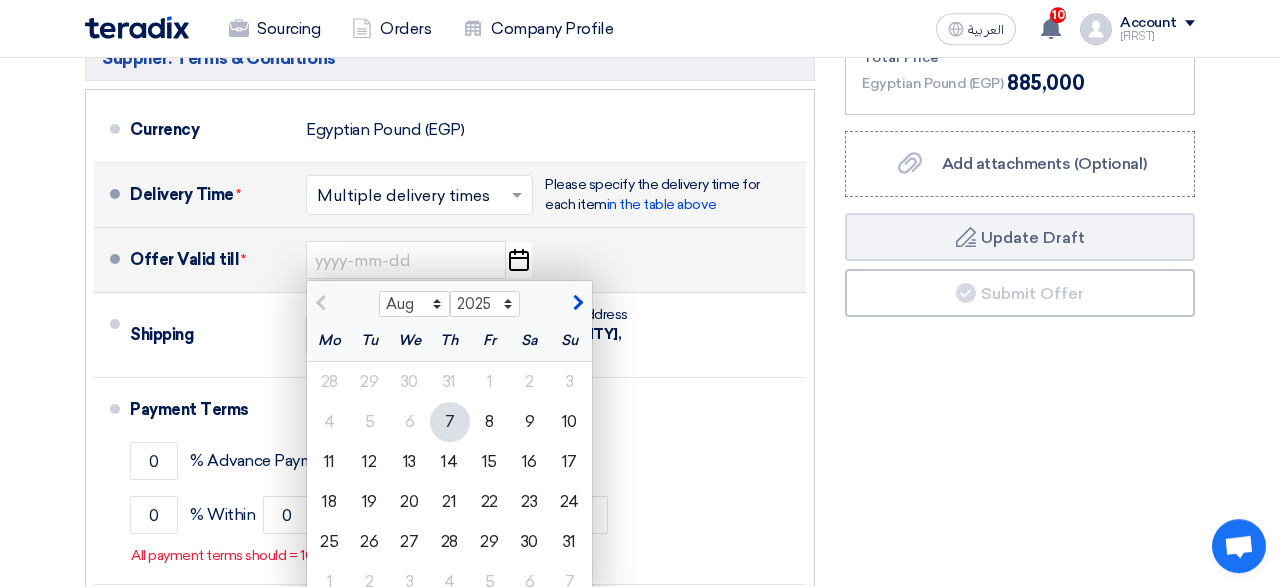 scroll, scrollTop: 896, scrollLeft: 0, axis: vertical 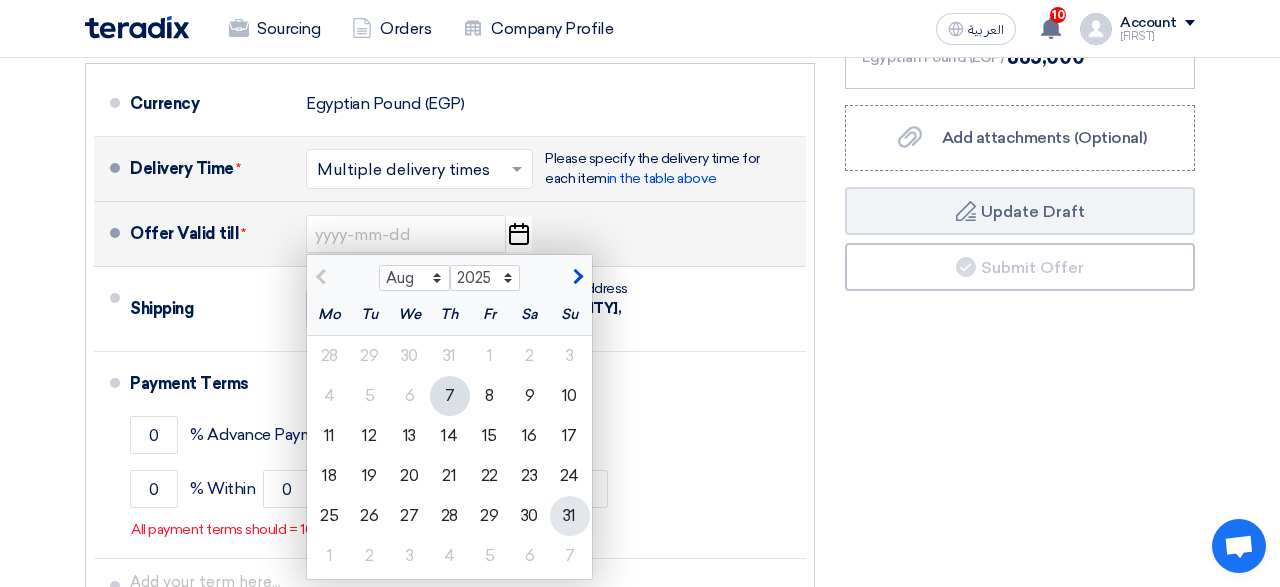 click on "31" 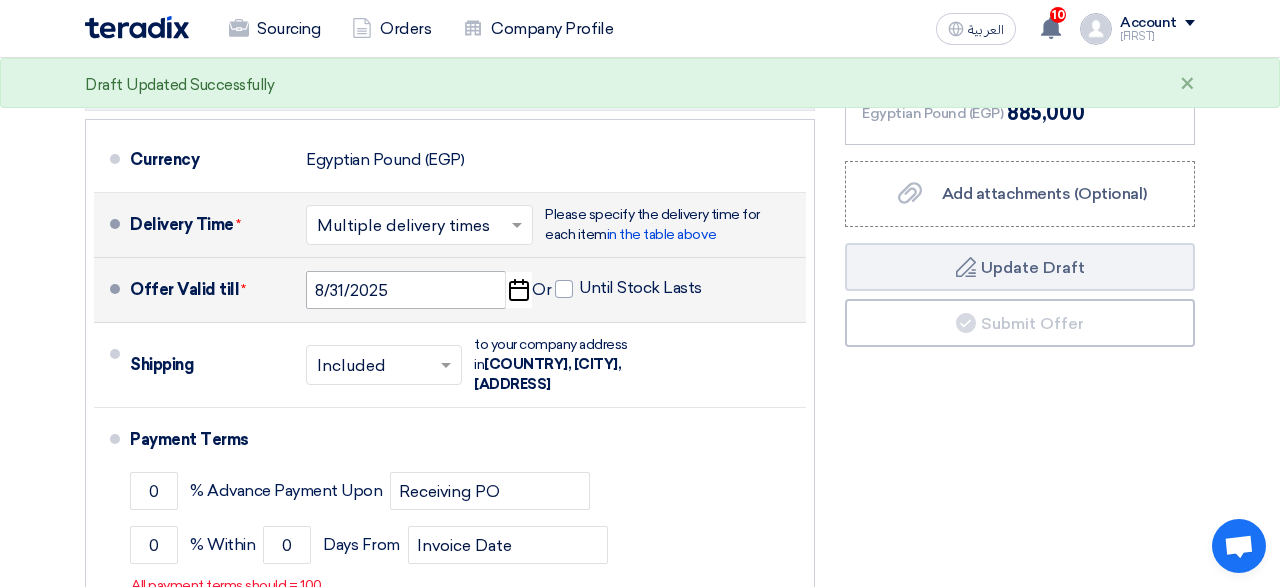 scroll, scrollTop: 896, scrollLeft: 0, axis: vertical 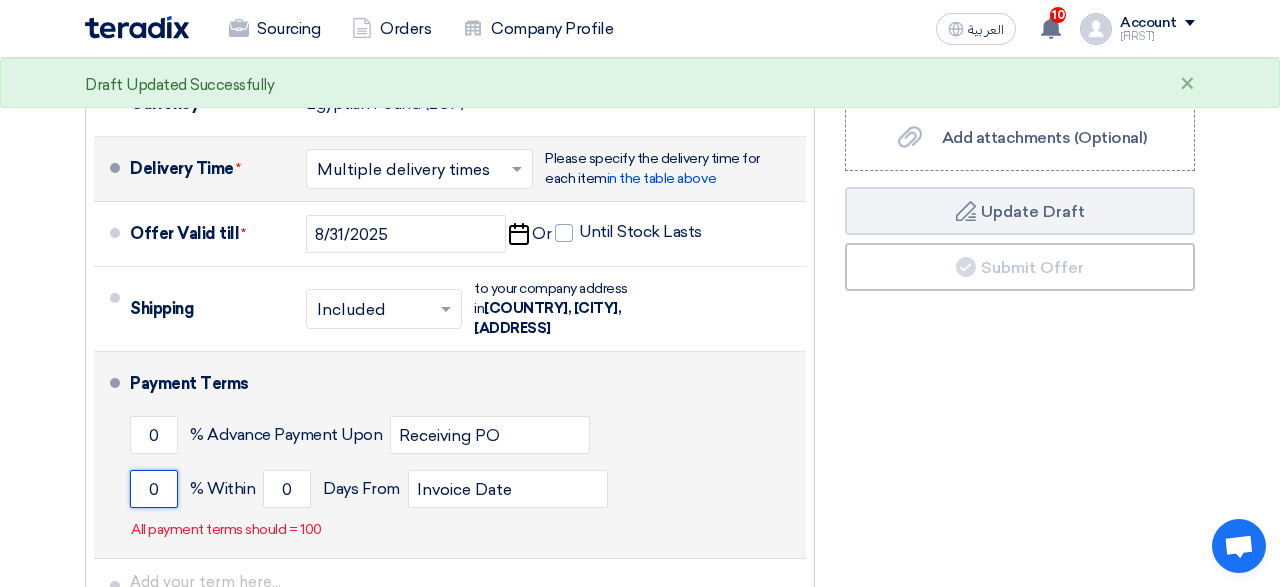 drag, startPoint x: 137, startPoint y: 432, endPoint x: 165, endPoint y: 437, distance: 28.442924 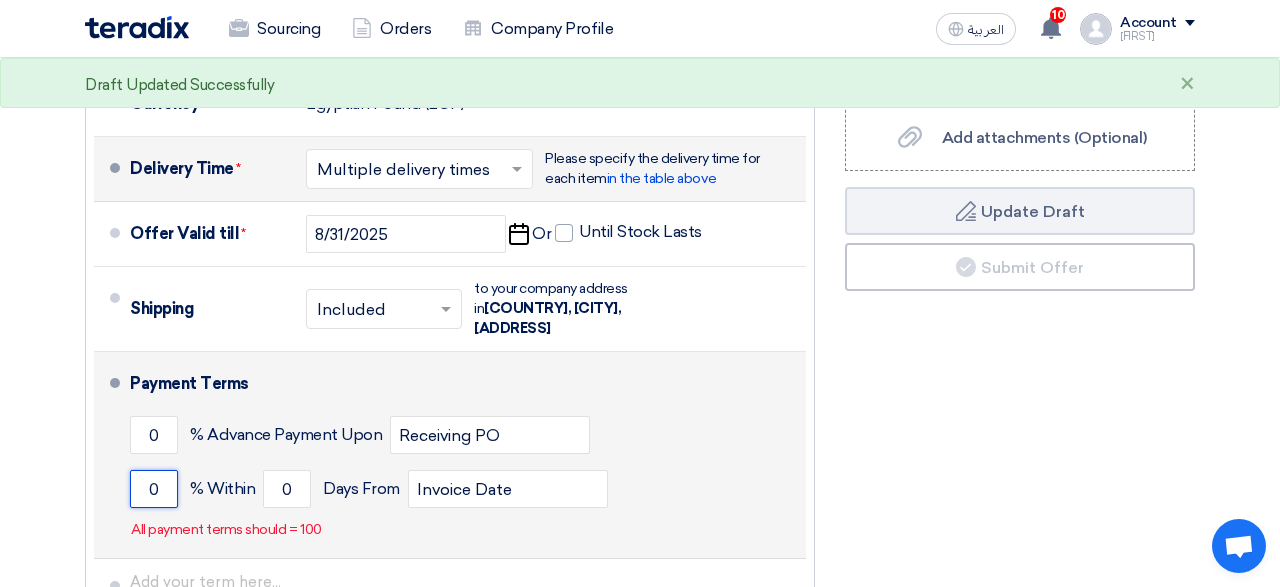 click on "0" 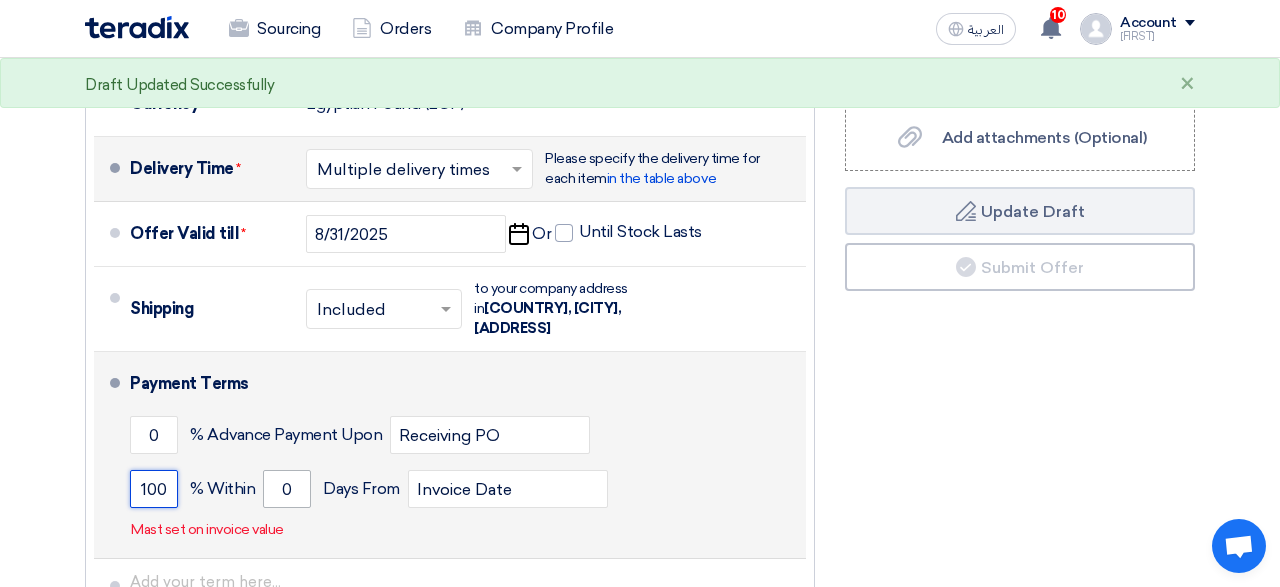 type on "100" 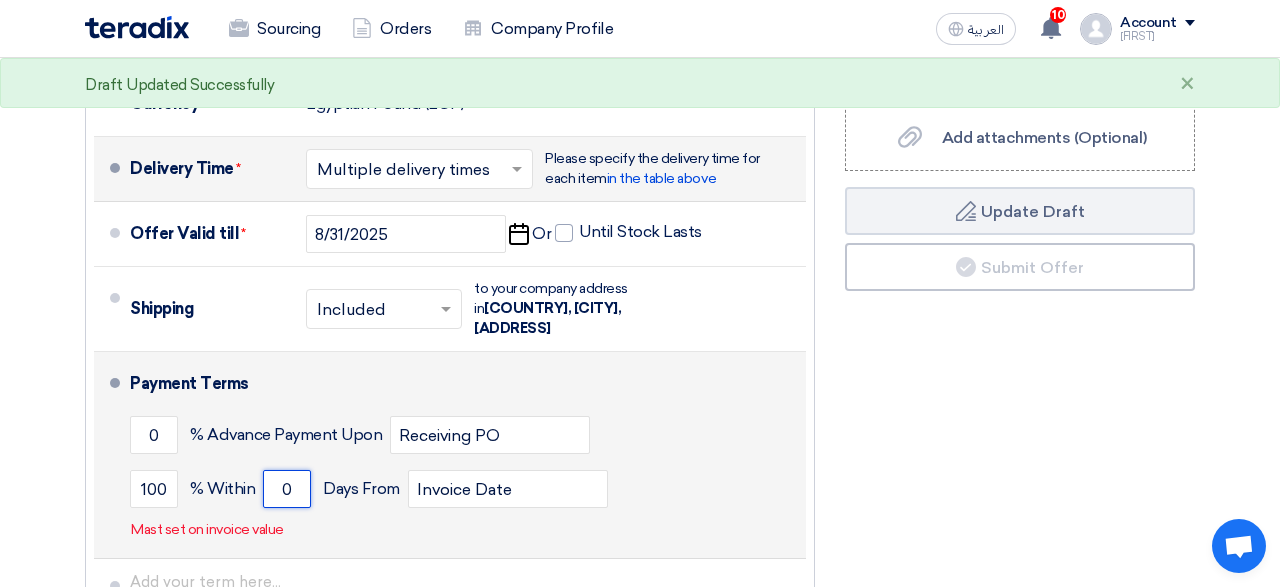 click on "0" 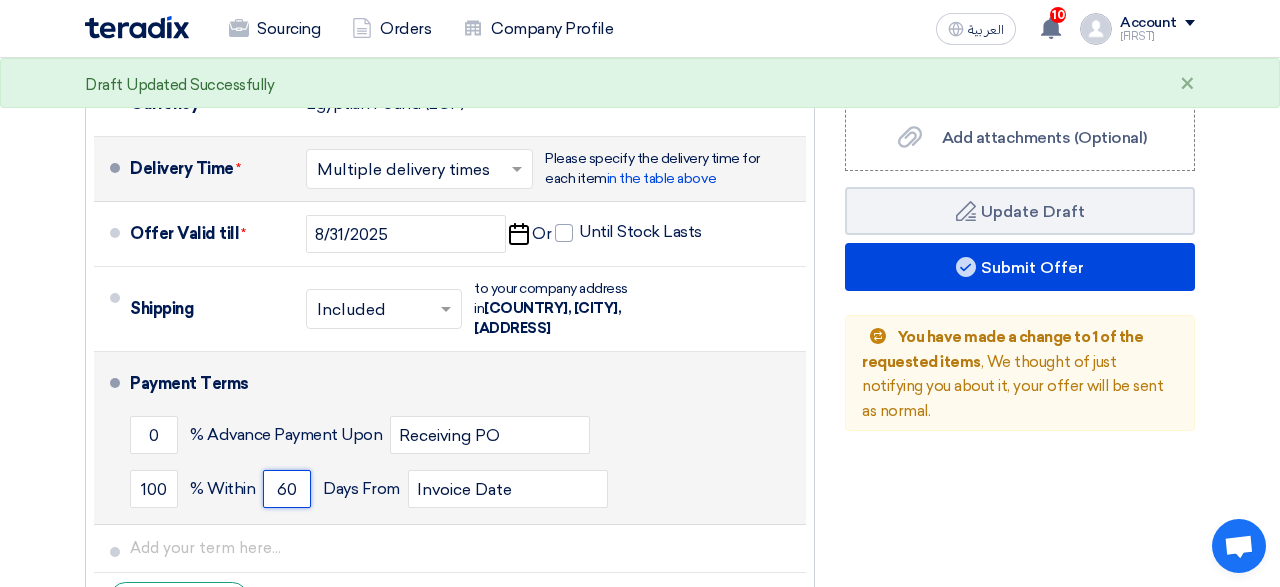 type on "60" 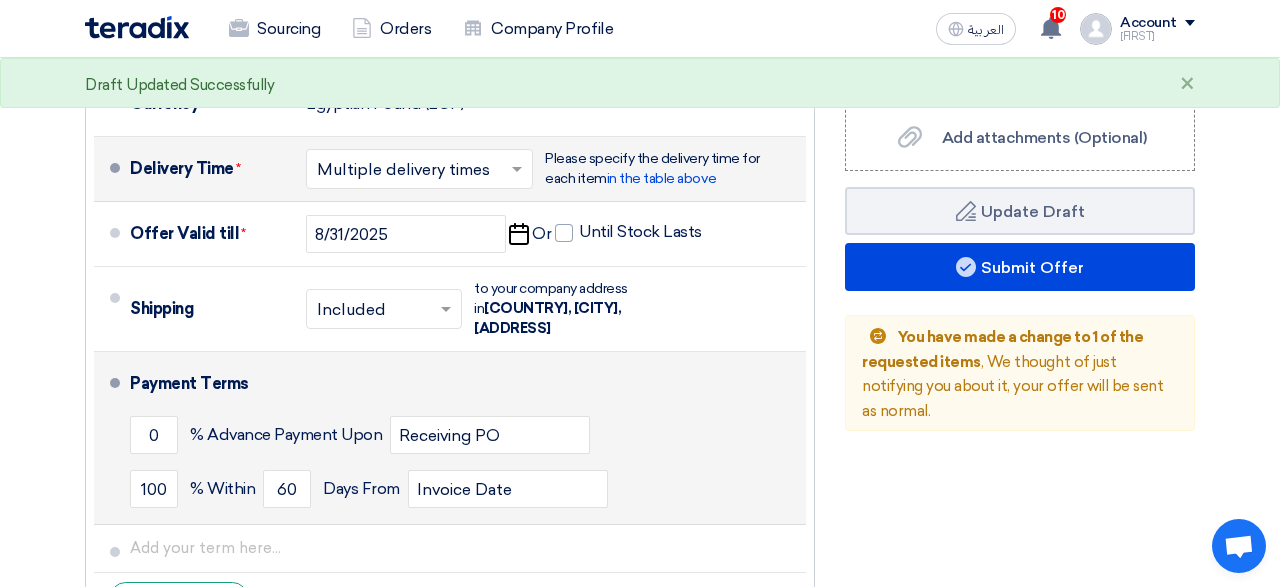 click on "% Within
60
Days From
Invoice Date" 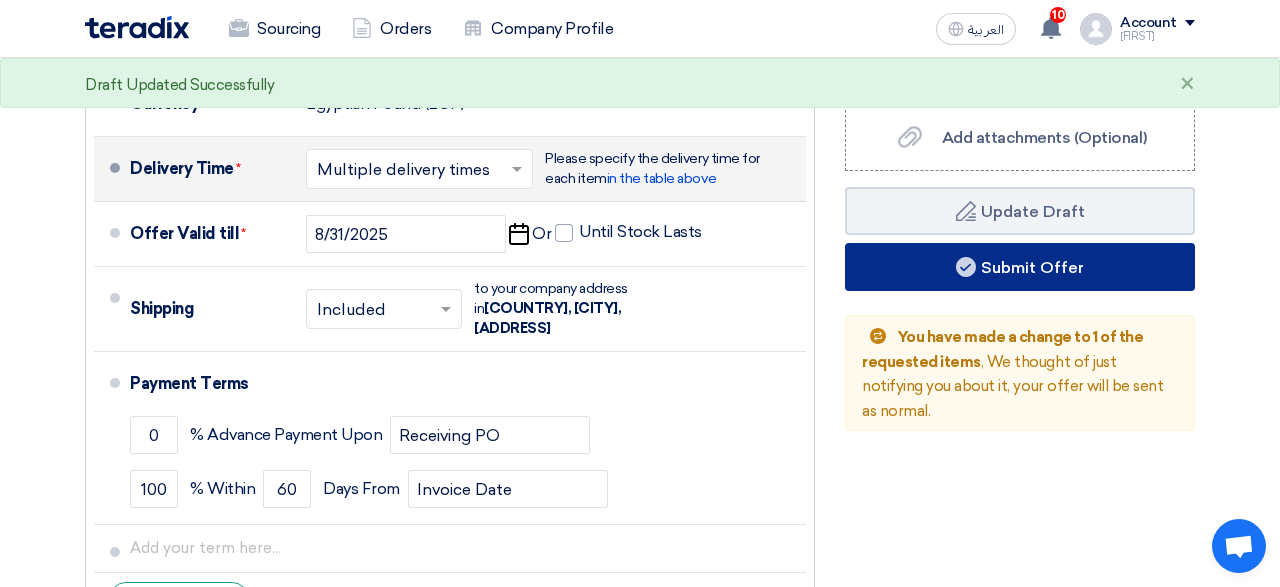 click on "Submit Offer" 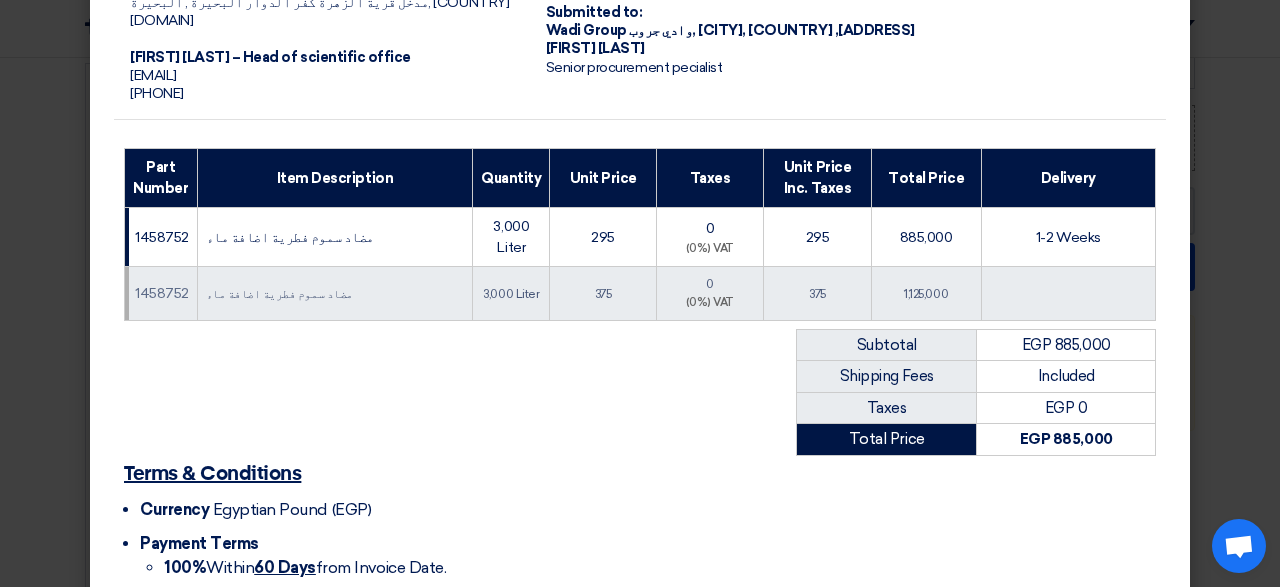 scroll, scrollTop: 344, scrollLeft: 0, axis: vertical 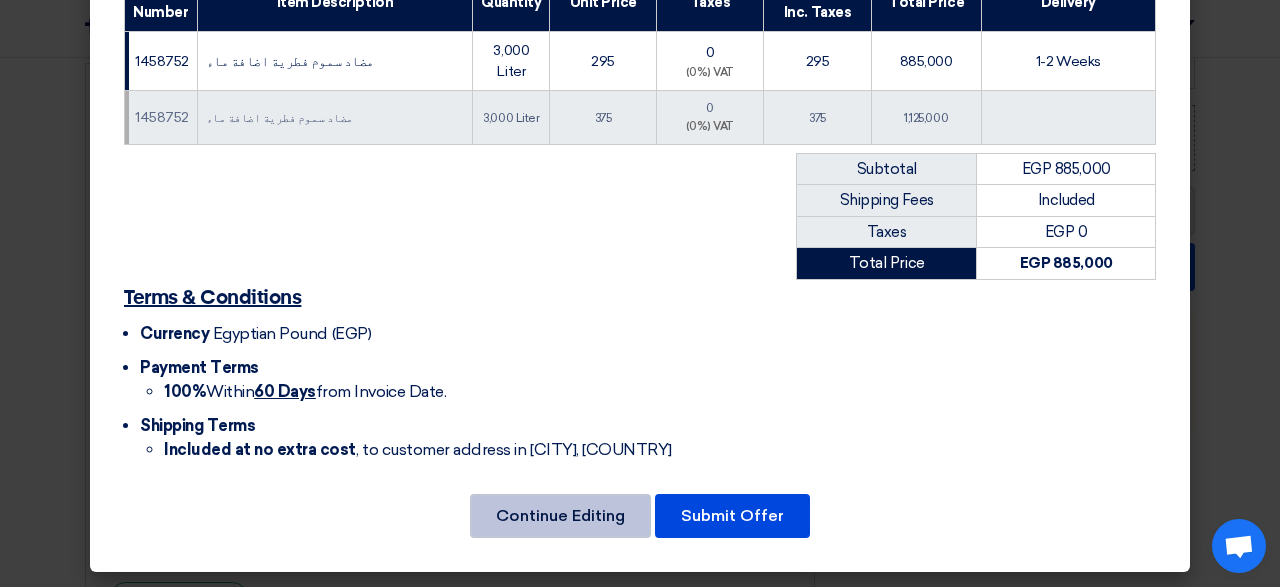 click on "Continue Editing" 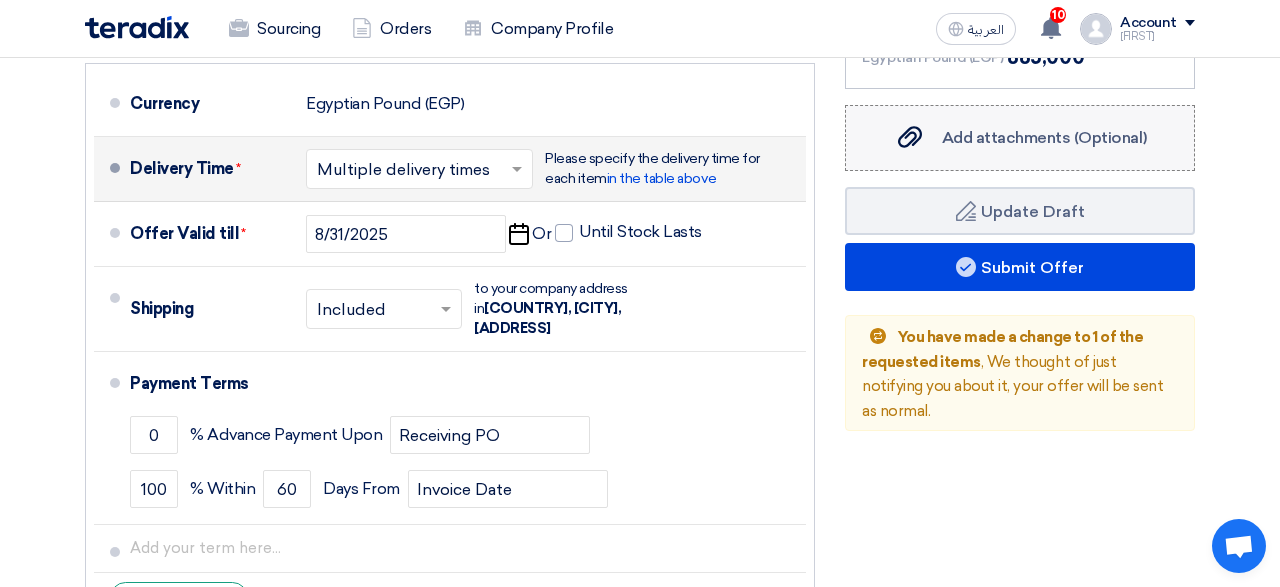 click on "Add attachments (Optional)" 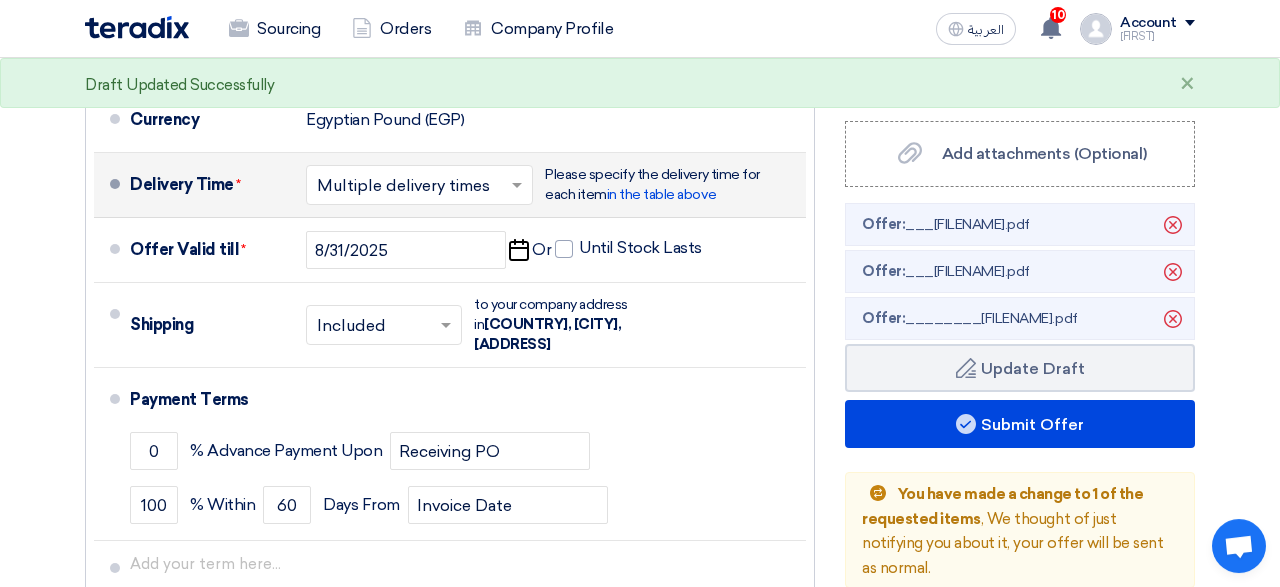 scroll, scrollTop: 896, scrollLeft: 0, axis: vertical 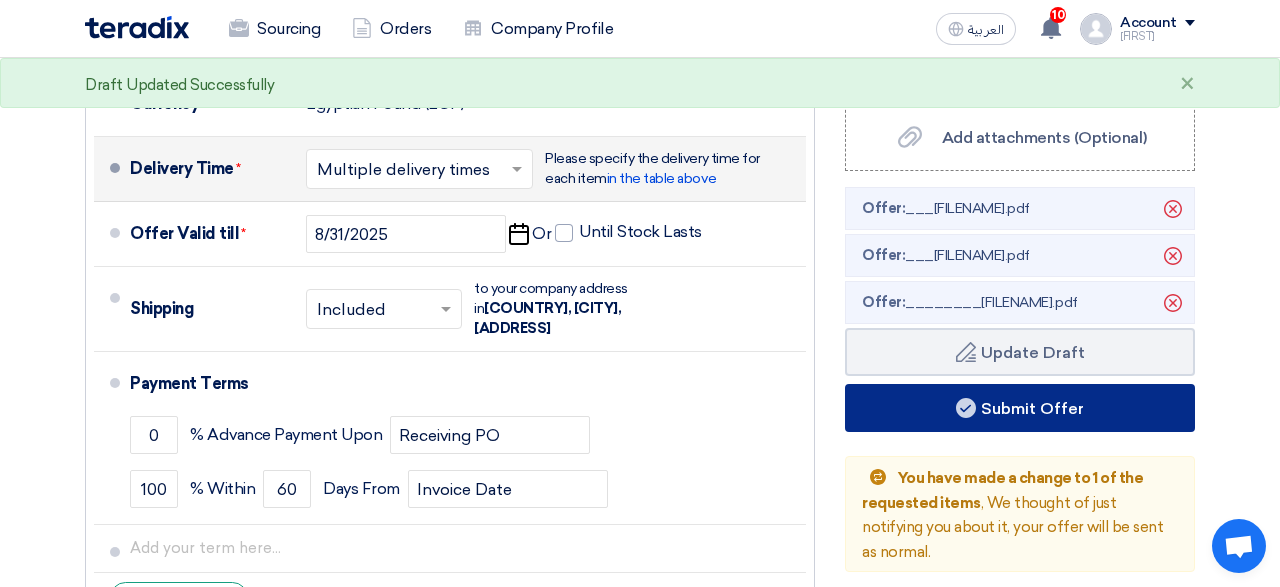 click 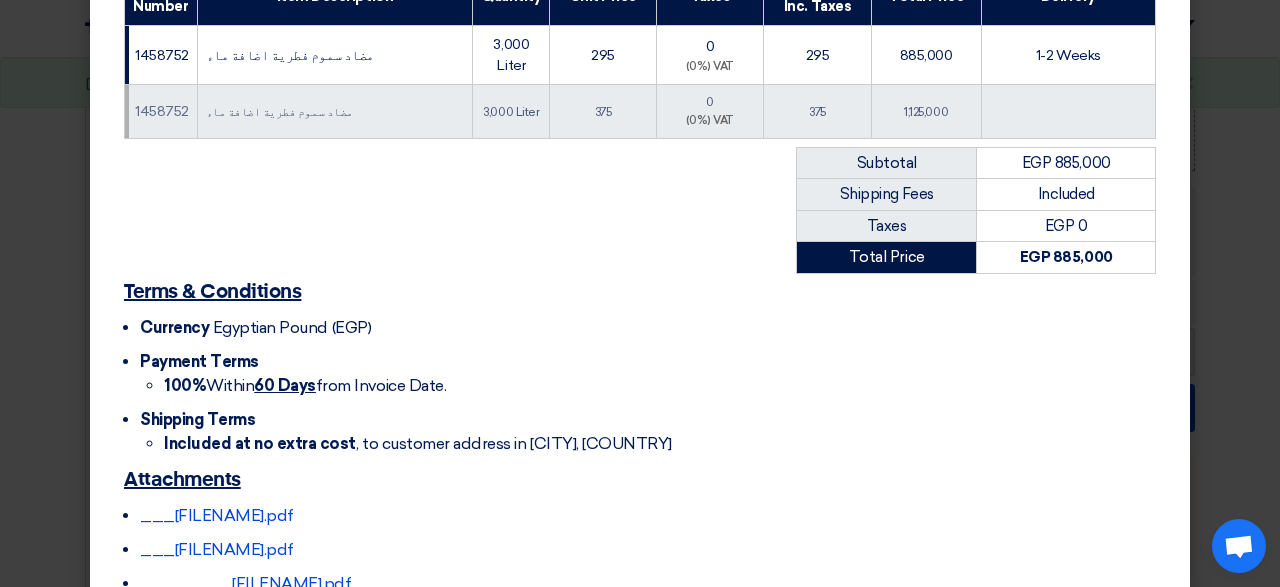 scroll, scrollTop: 232, scrollLeft: 0, axis: vertical 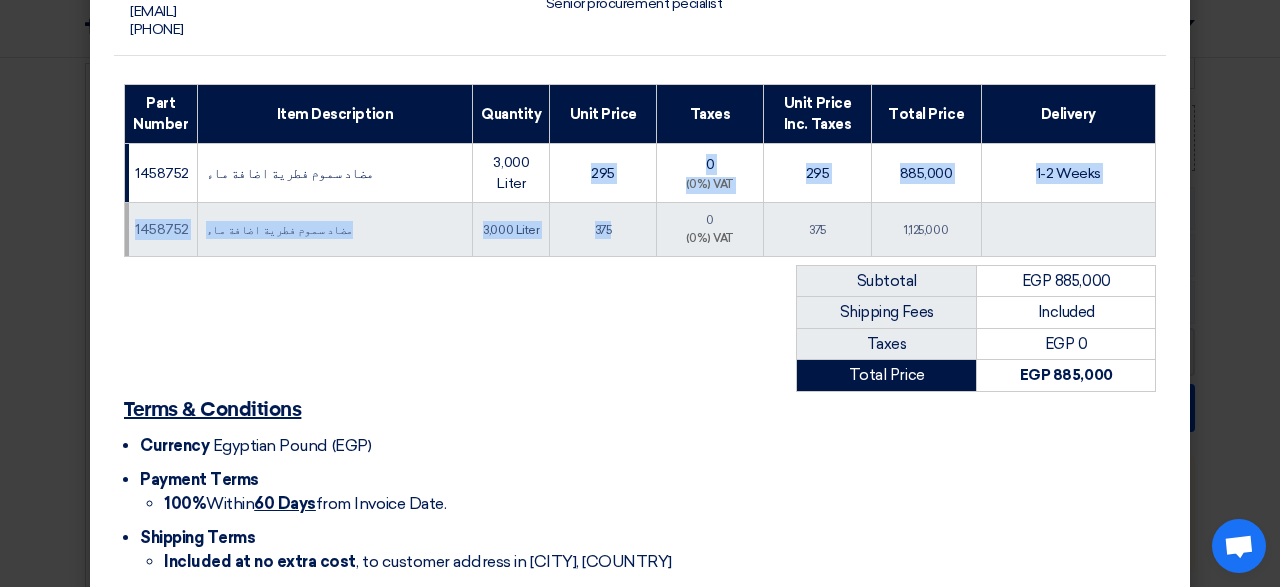 drag, startPoint x: 587, startPoint y: 176, endPoint x: 618, endPoint y: 233, distance: 64.884514 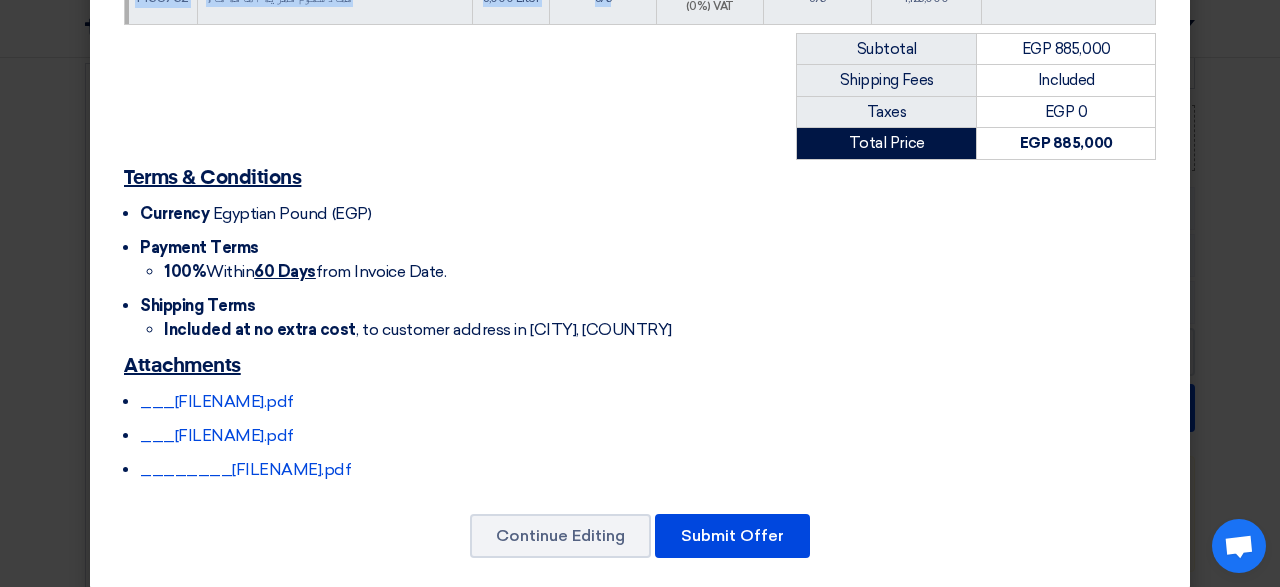 scroll, scrollTop: 485, scrollLeft: 0, axis: vertical 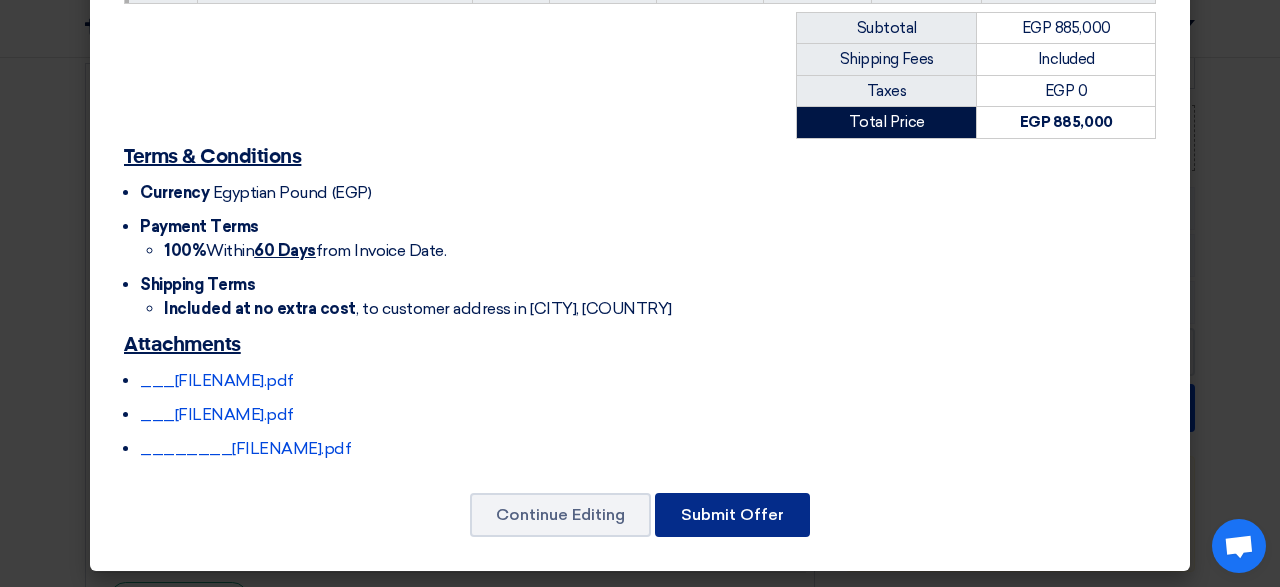 click on "Submit Offer" 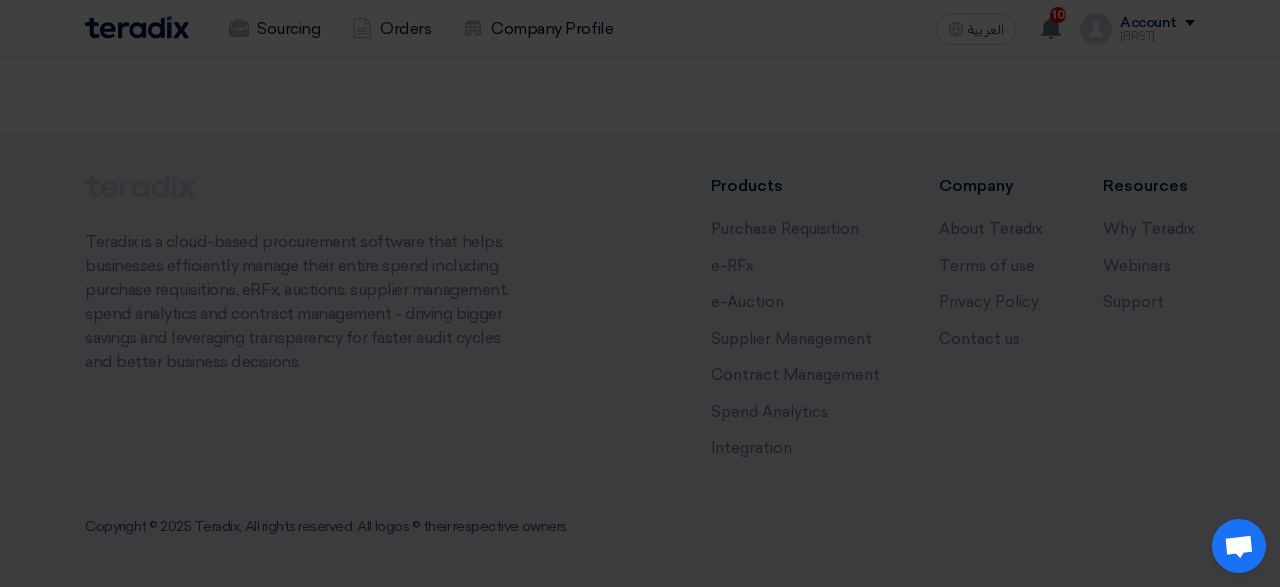scroll, scrollTop: 223, scrollLeft: 0, axis: vertical 